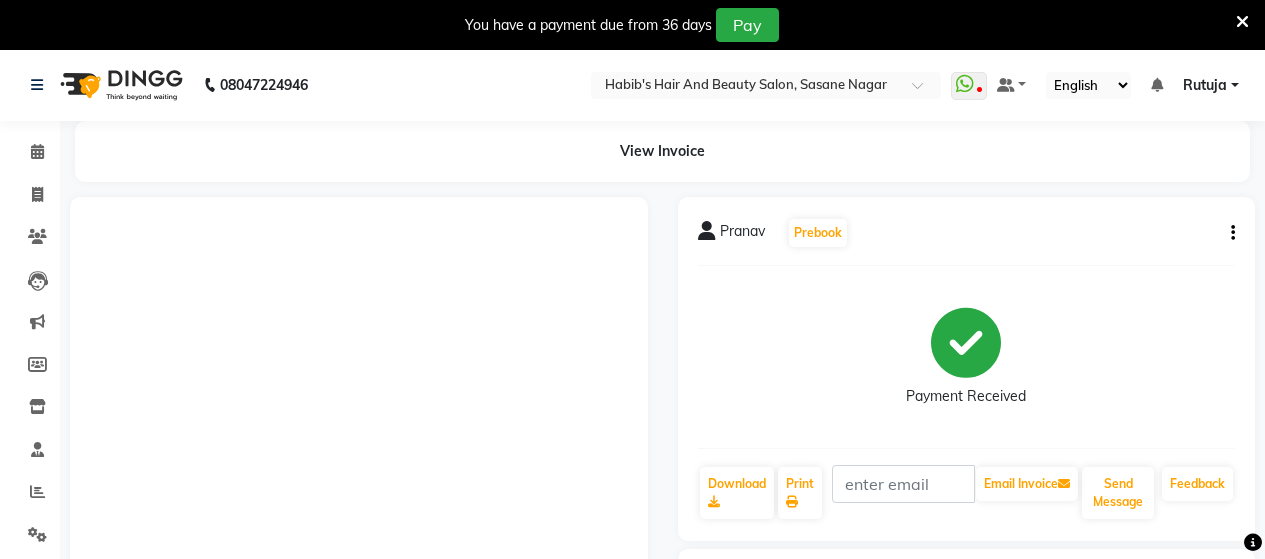 scroll, scrollTop: 432, scrollLeft: 0, axis: vertical 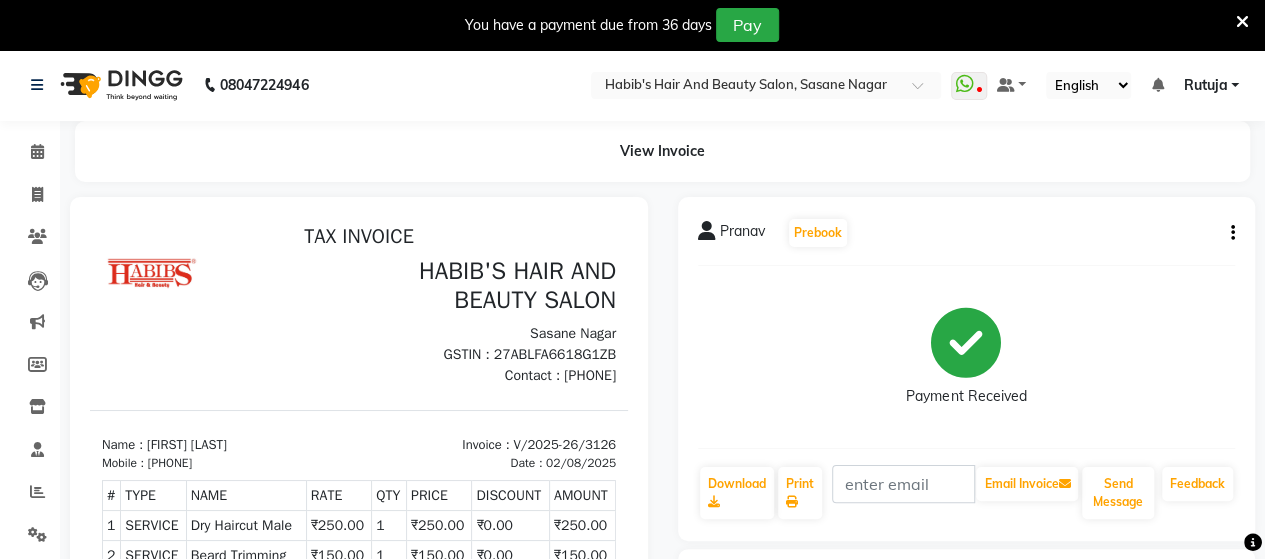 click on "Invoice" 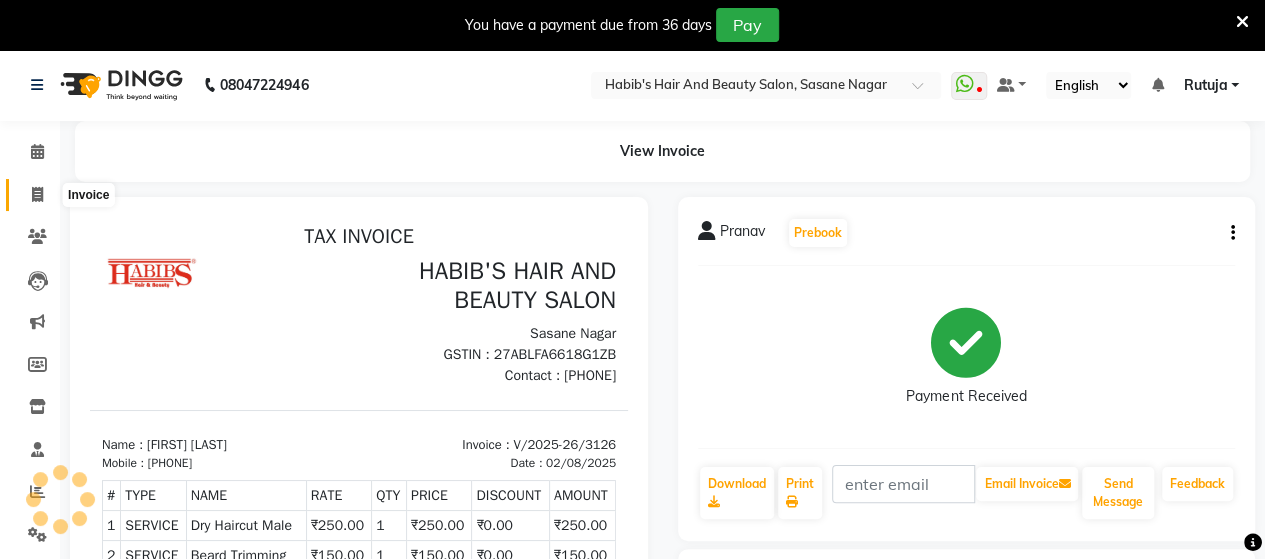 click 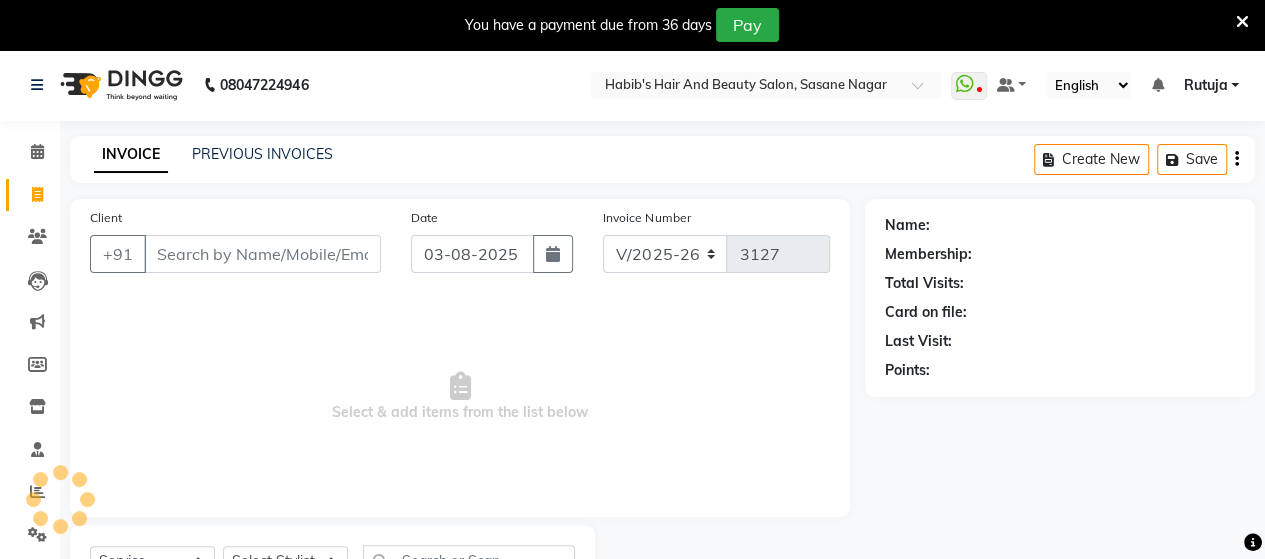 scroll, scrollTop: 90, scrollLeft: 0, axis: vertical 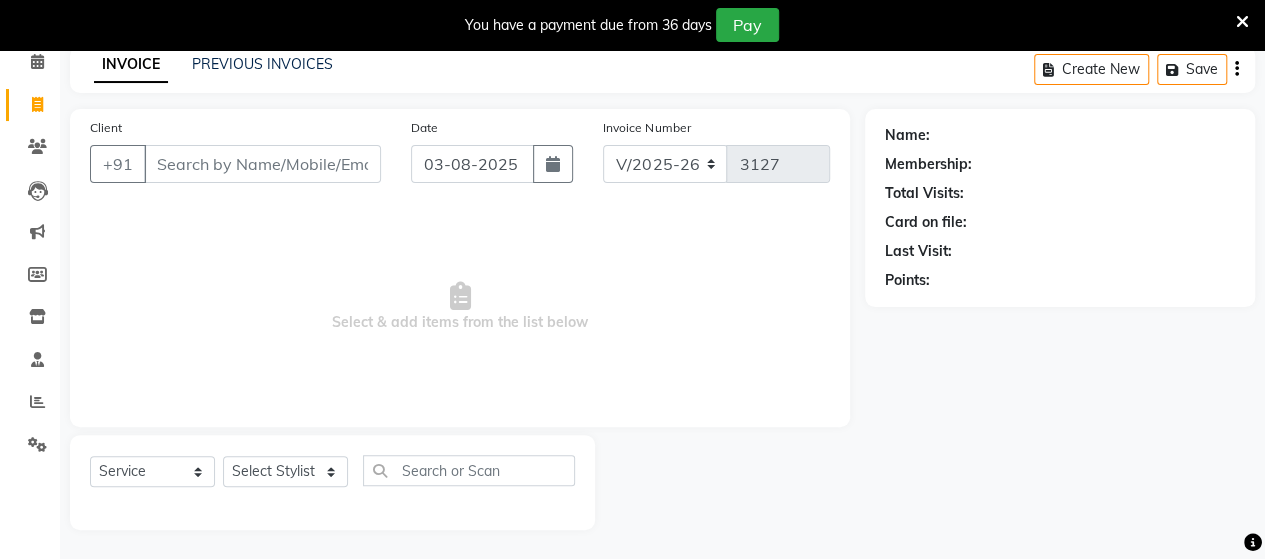 click on "Client" at bounding box center (262, 164) 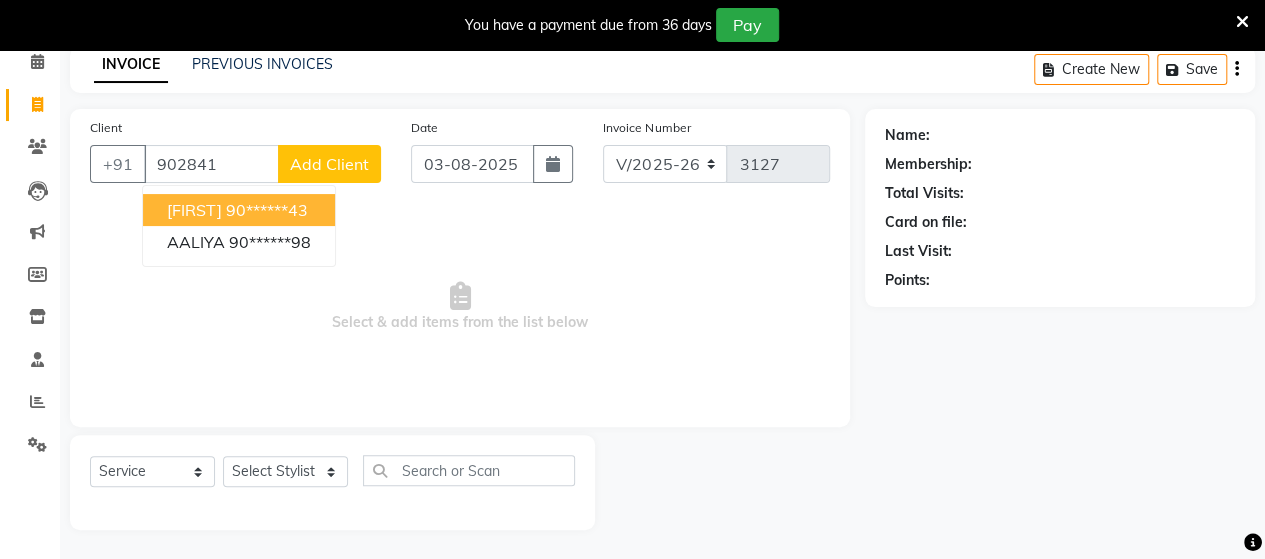 click on "[FIRST]" at bounding box center (194, 210) 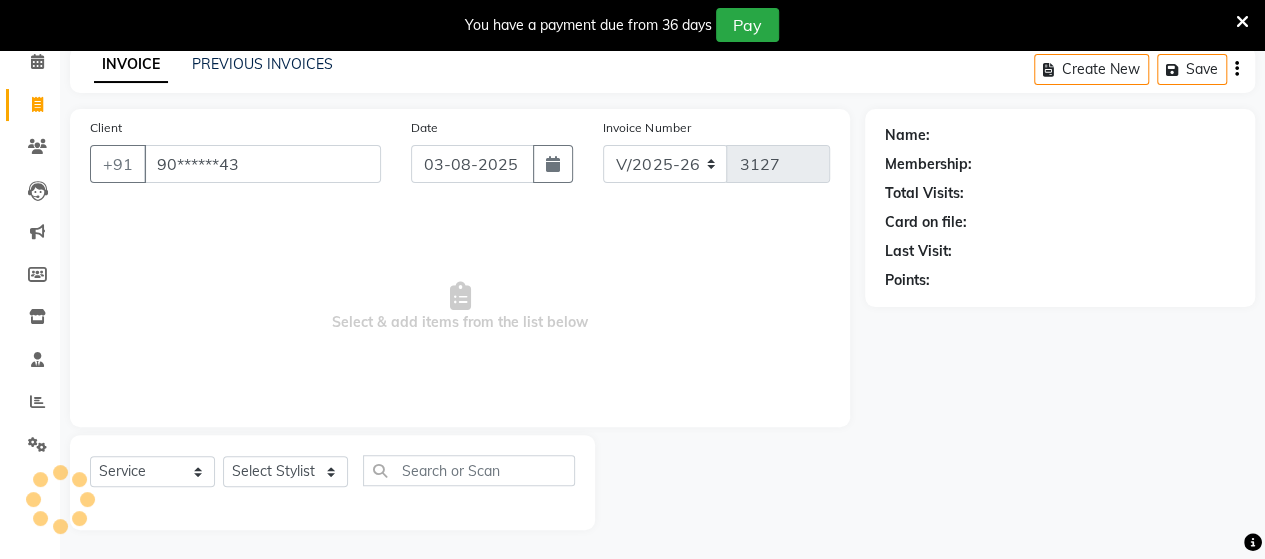 type on "90******43" 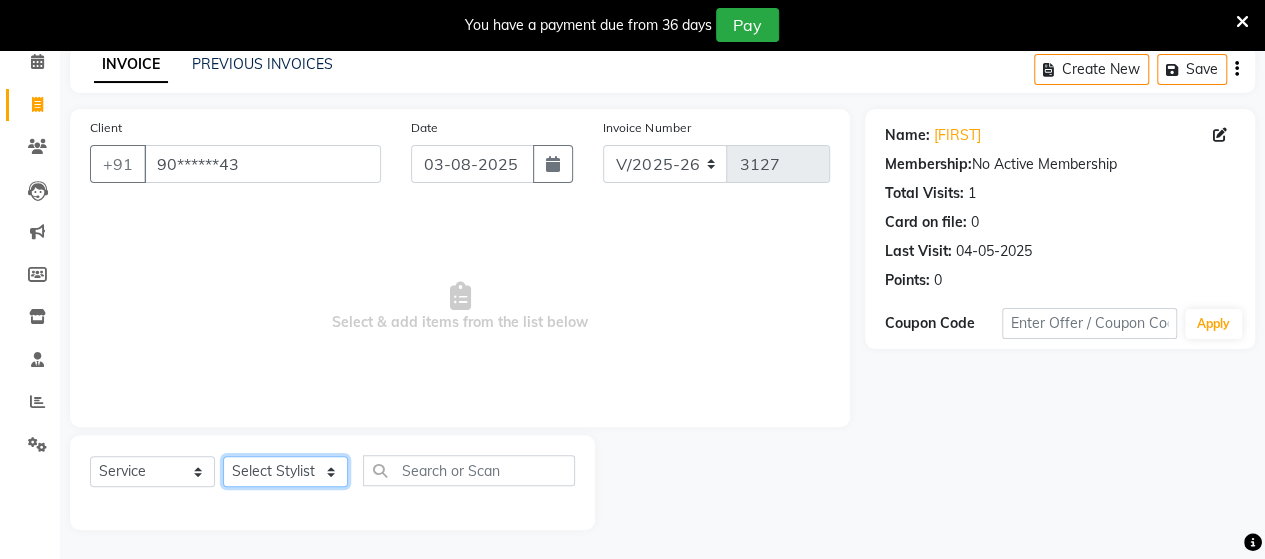 click on "Select Stylist Admin Datta  Jyoti  Krushna  Pratik  RAVI Rohit Rutuja" 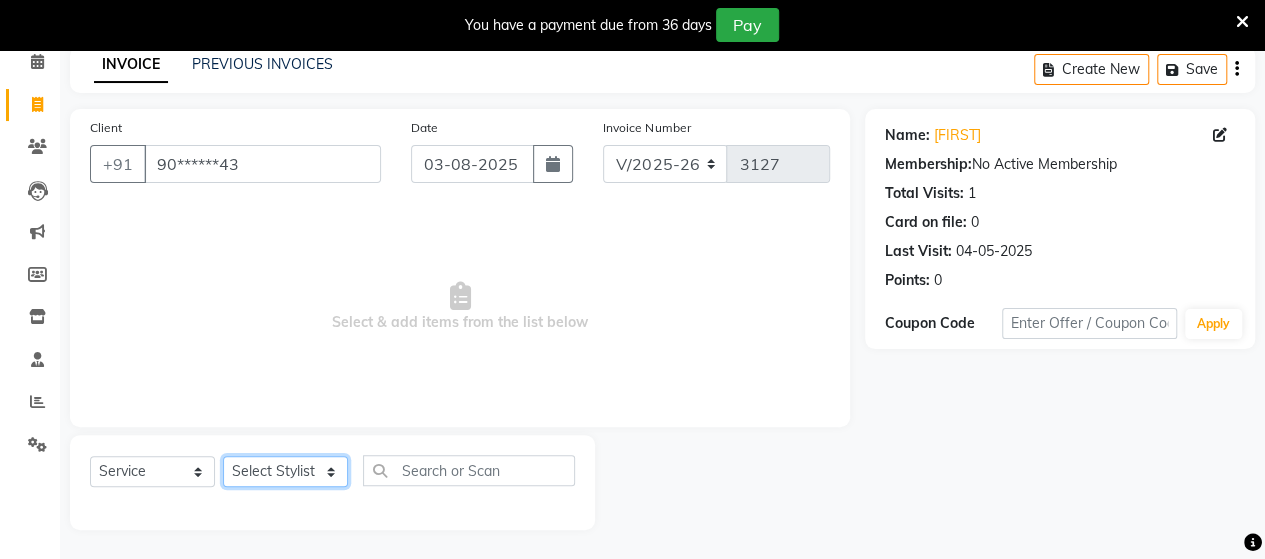 select on "58673" 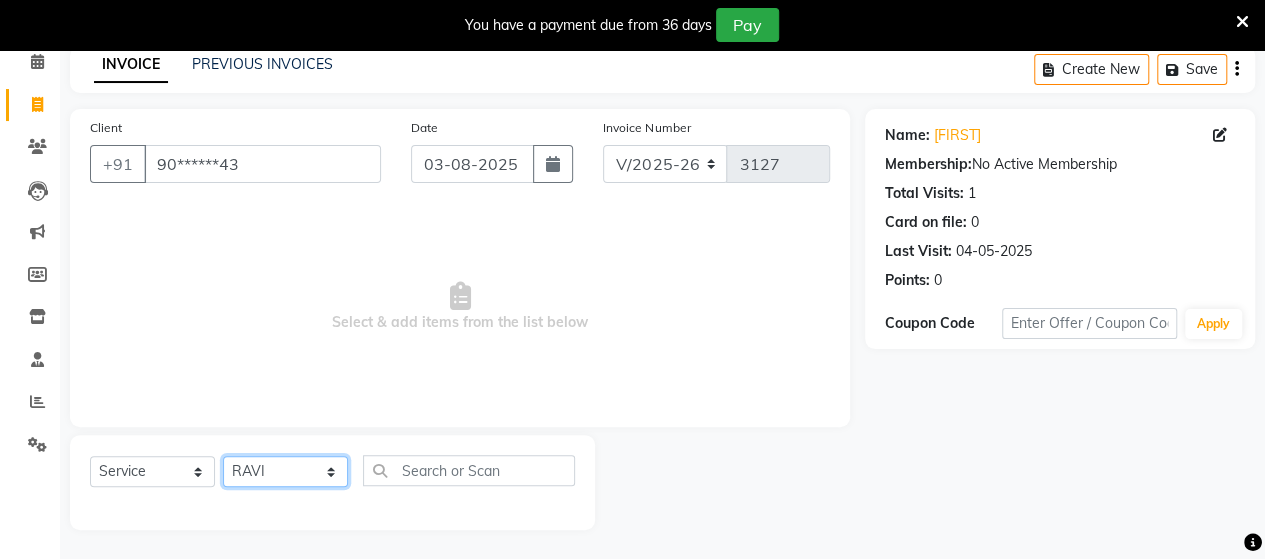 click on "Select Stylist Admin Datta  Jyoti  Krushna  Pratik  RAVI Rohit Rutuja" 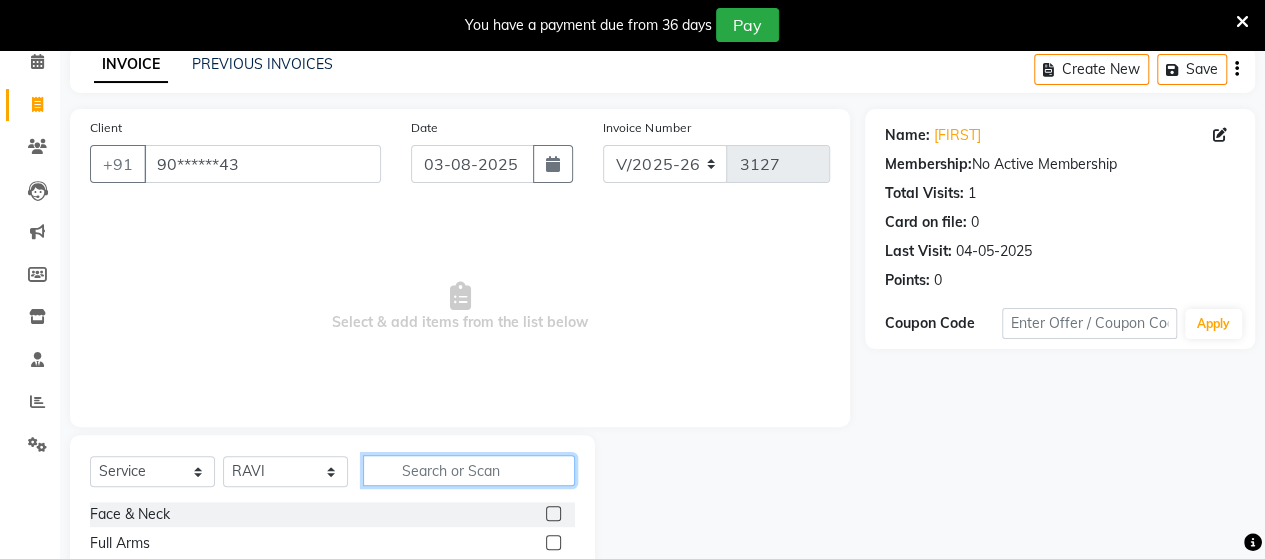 click 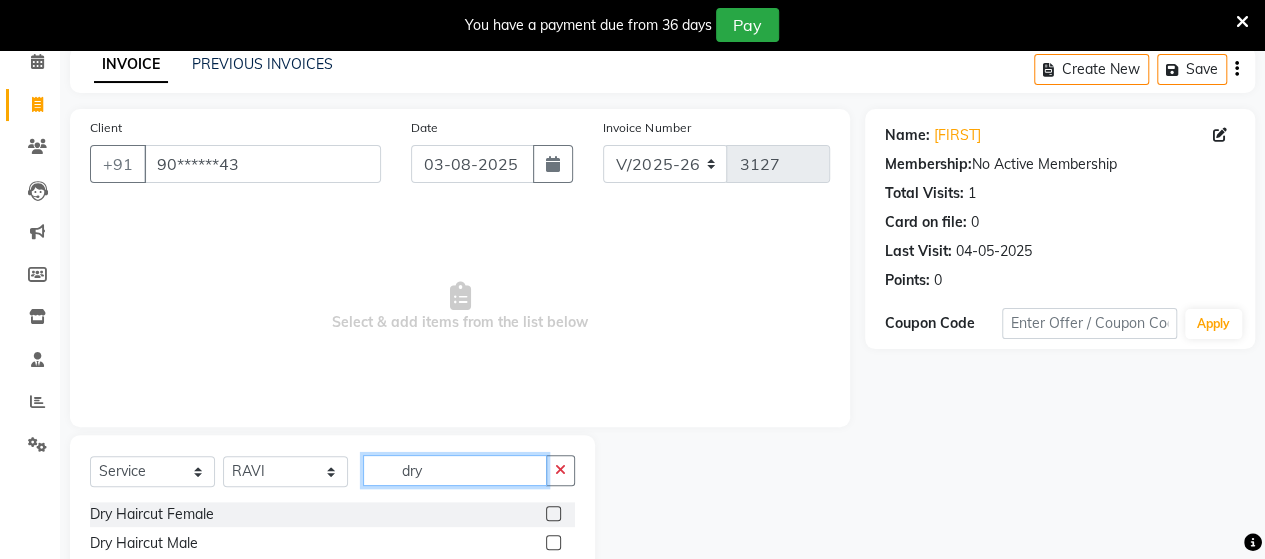 type on "dry" 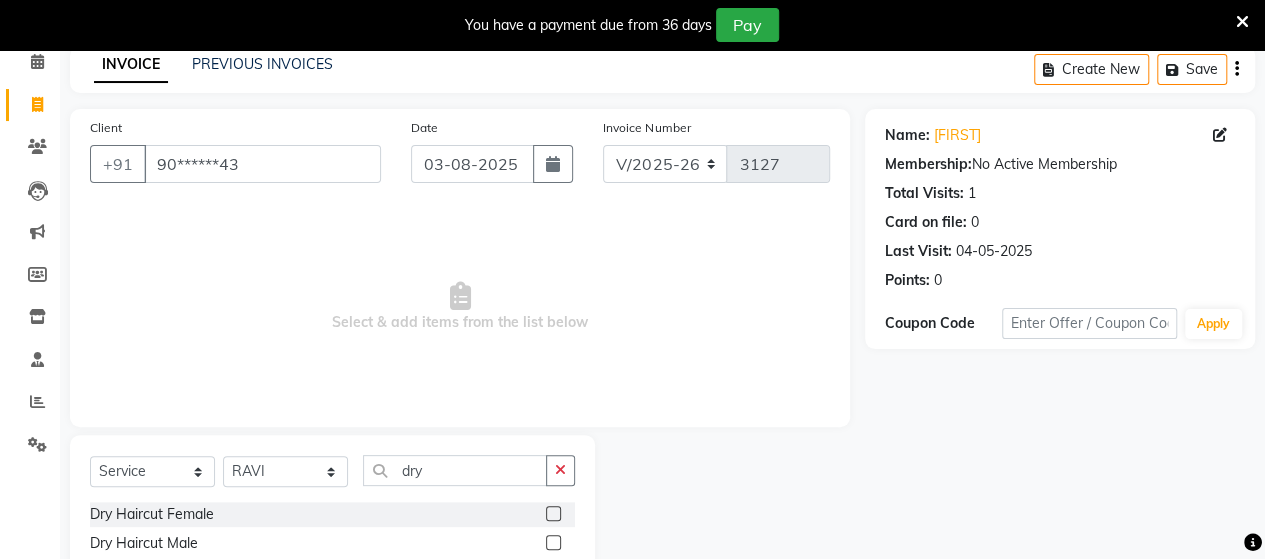 click 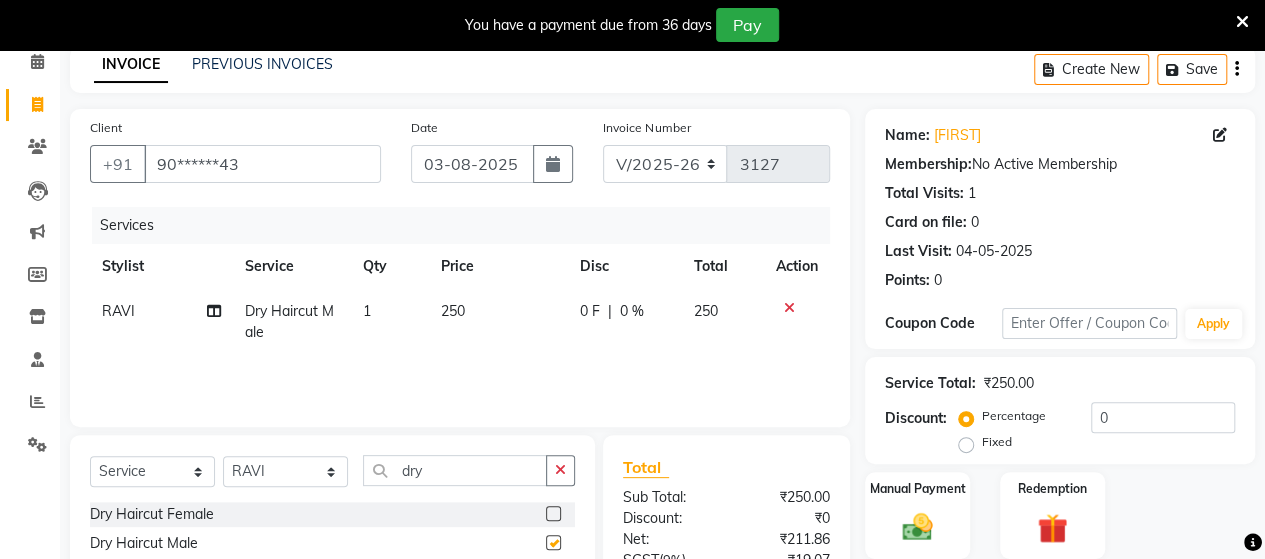checkbox on "false" 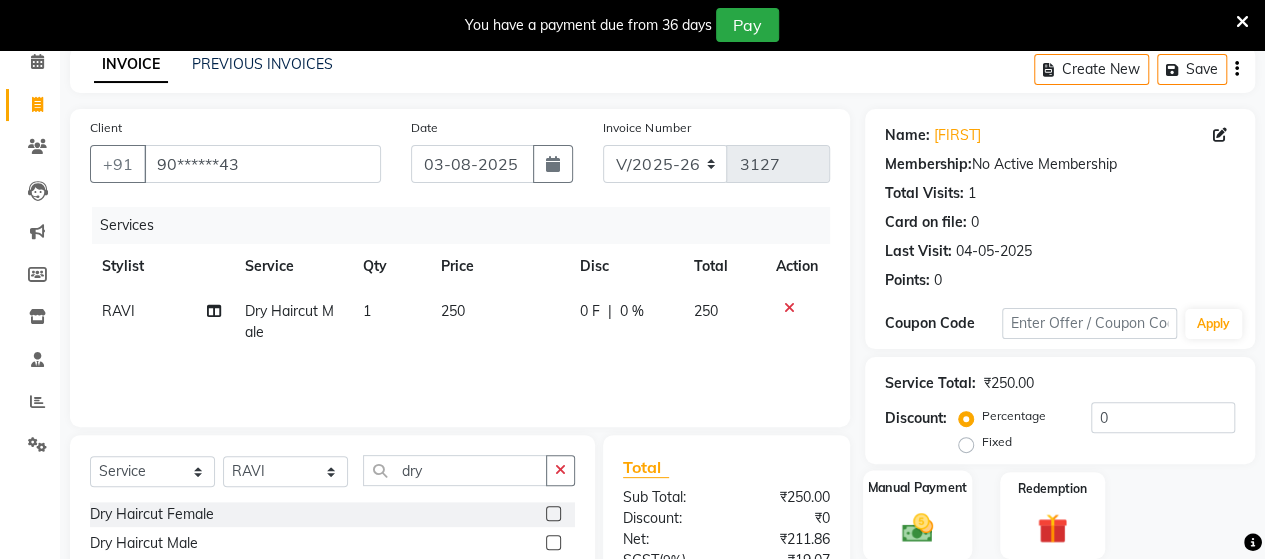 click on "Manual Payment" 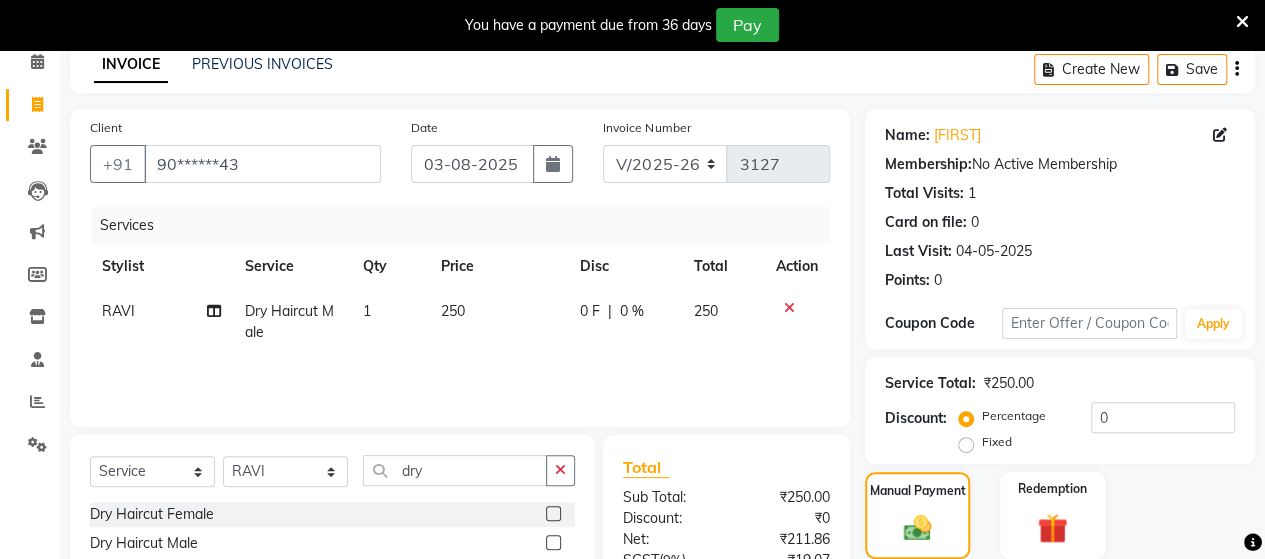 scroll, scrollTop: 288, scrollLeft: 0, axis: vertical 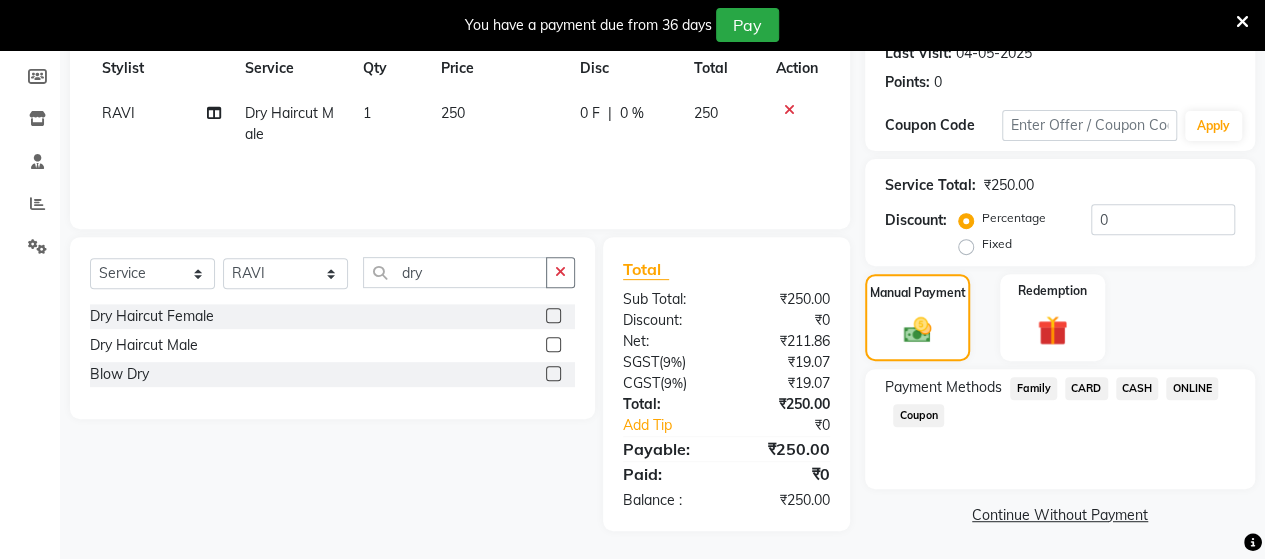 click on "ONLINE" 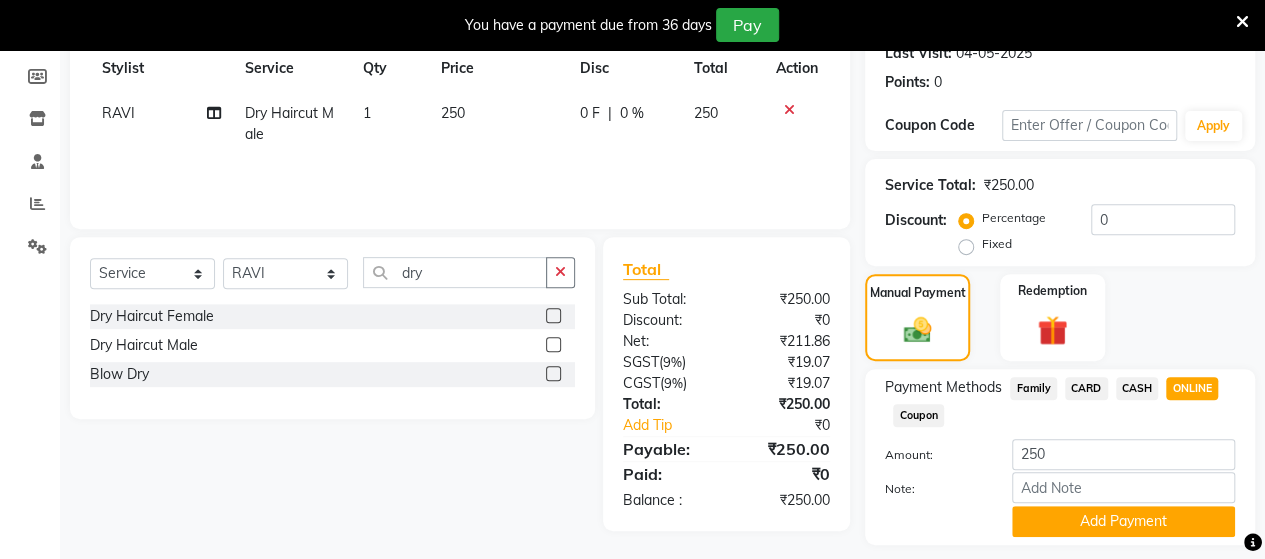 click on "Payment Methods  Family   CARD   CASH   ONLINE   Coupon  Amount: 250 Note: Add Payment" 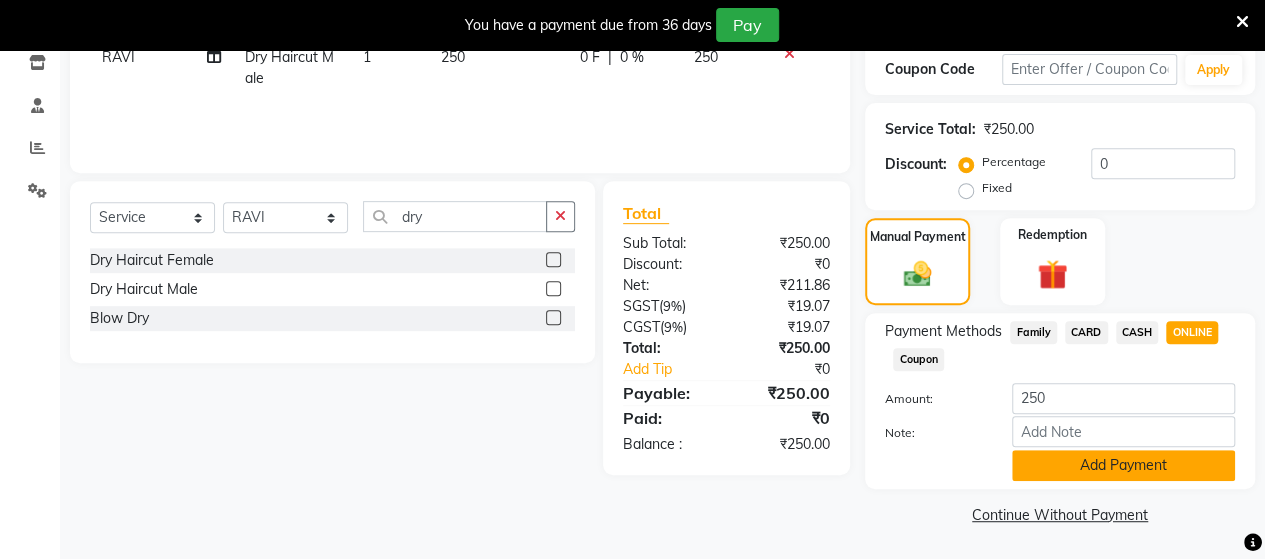 click on "Add Payment" 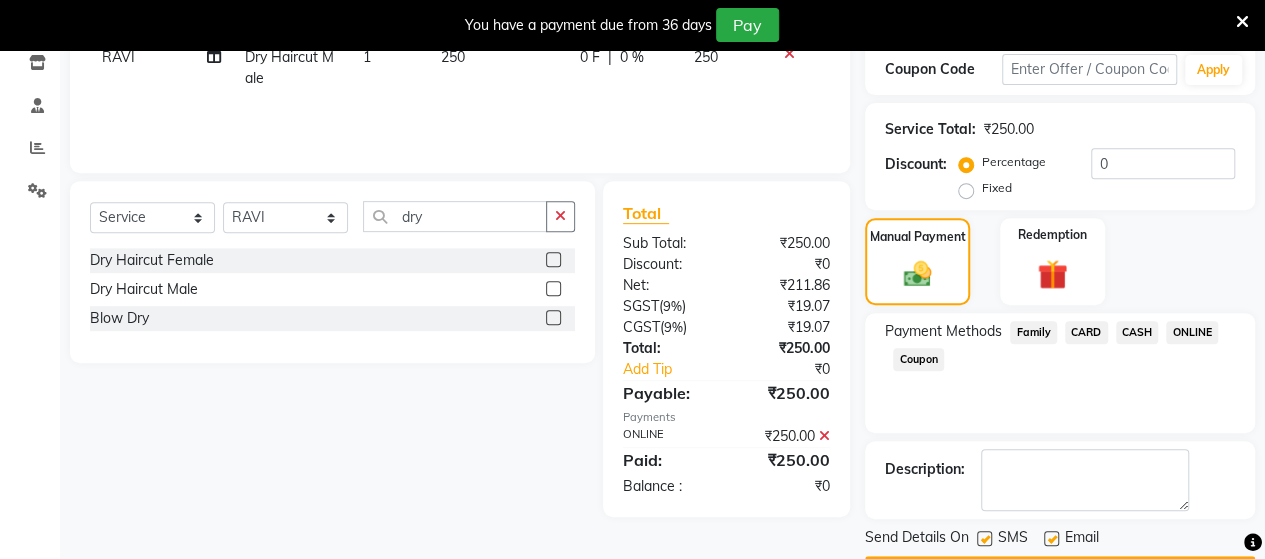 scroll, scrollTop: 400, scrollLeft: 0, axis: vertical 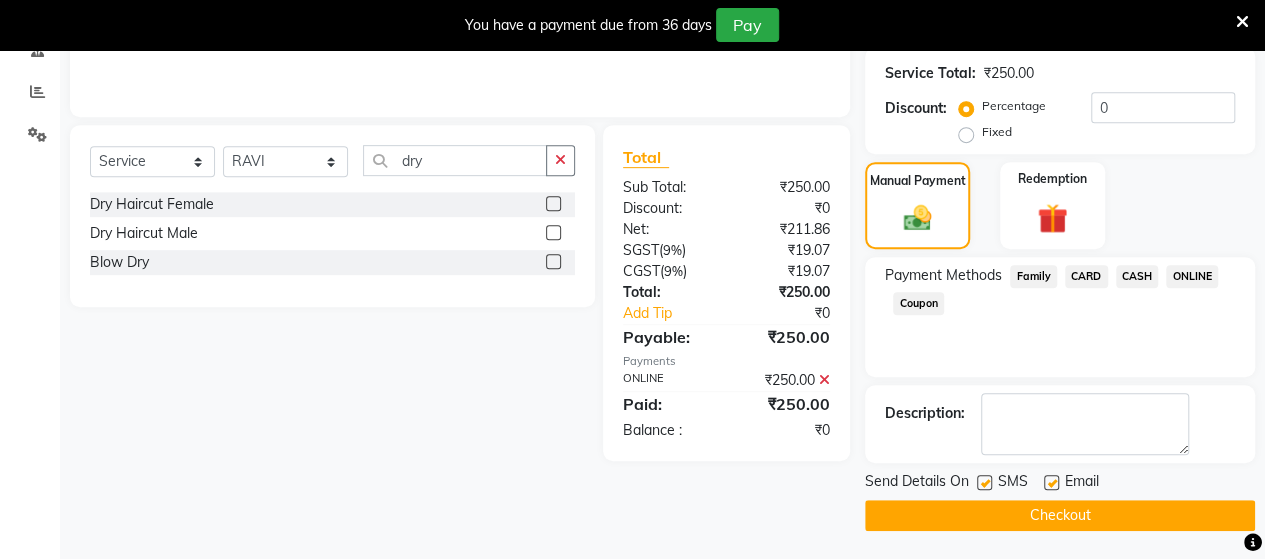click on "Checkout" 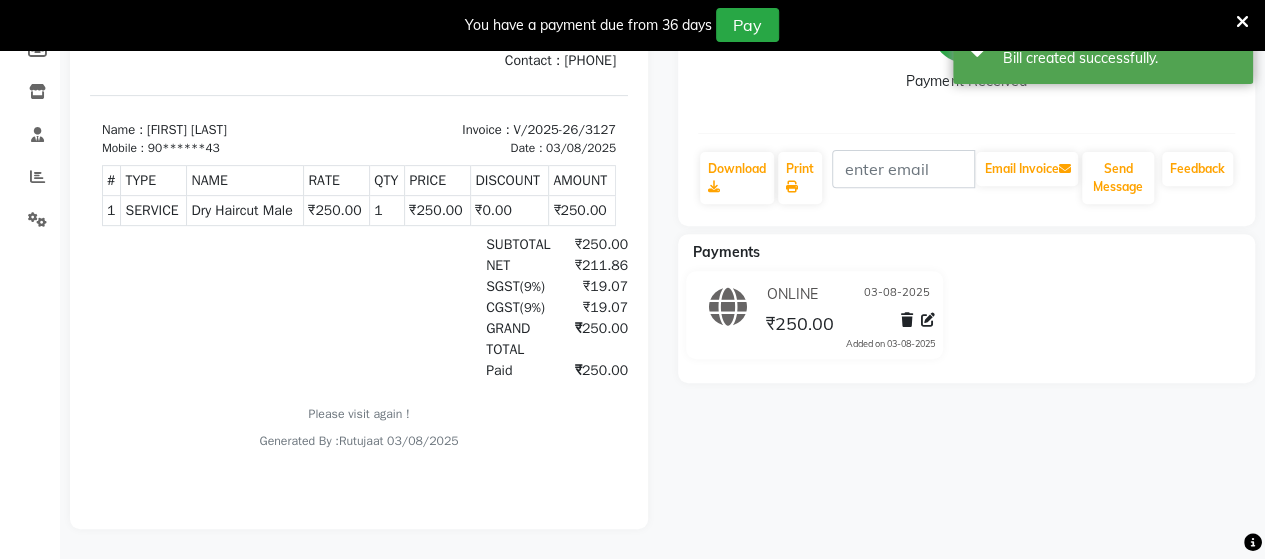 scroll, scrollTop: 0, scrollLeft: 0, axis: both 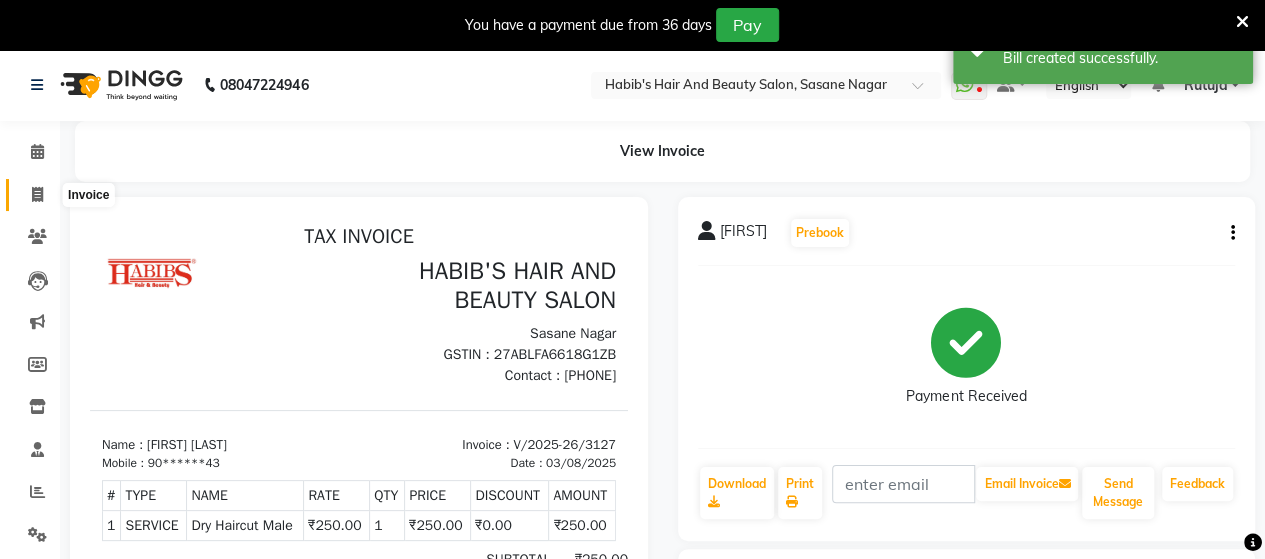 click 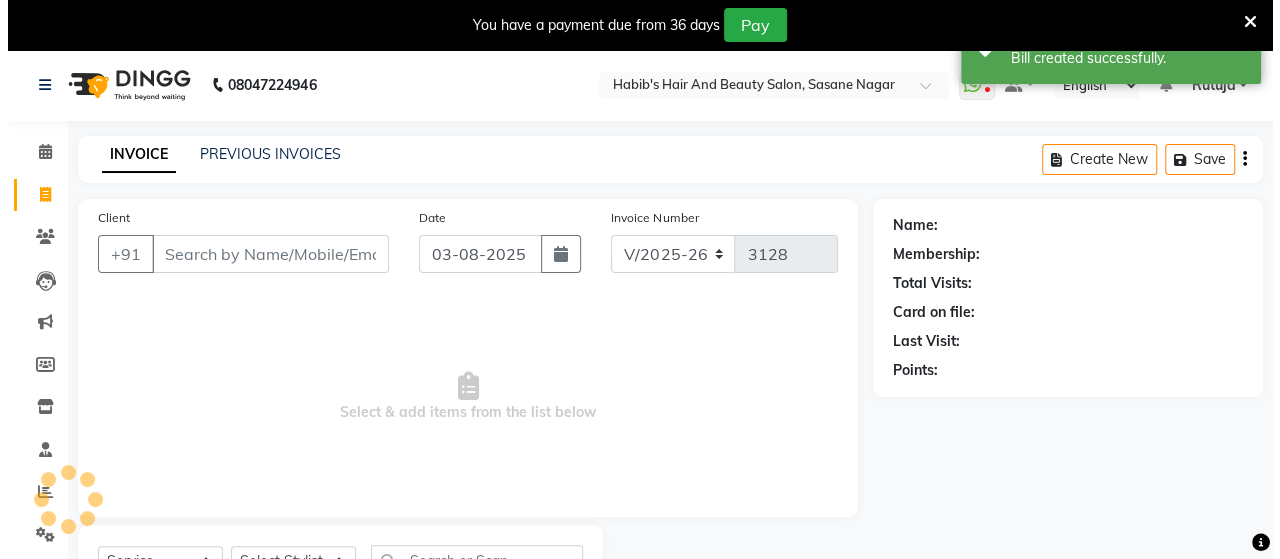 scroll, scrollTop: 90, scrollLeft: 0, axis: vertical 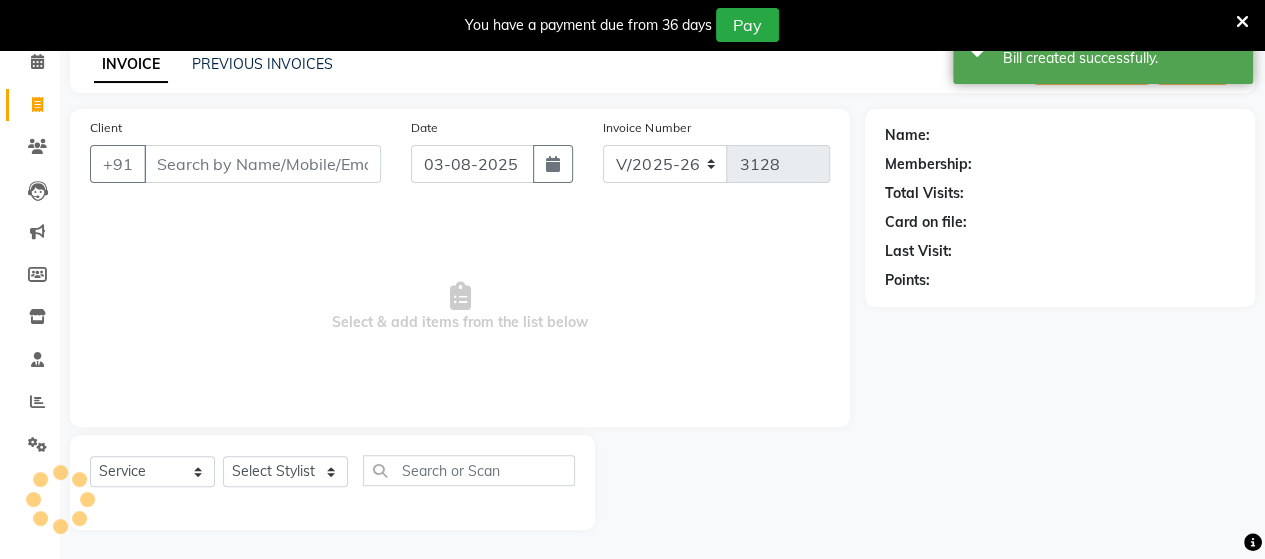 click on "Client" at bounding box center (262, 164) 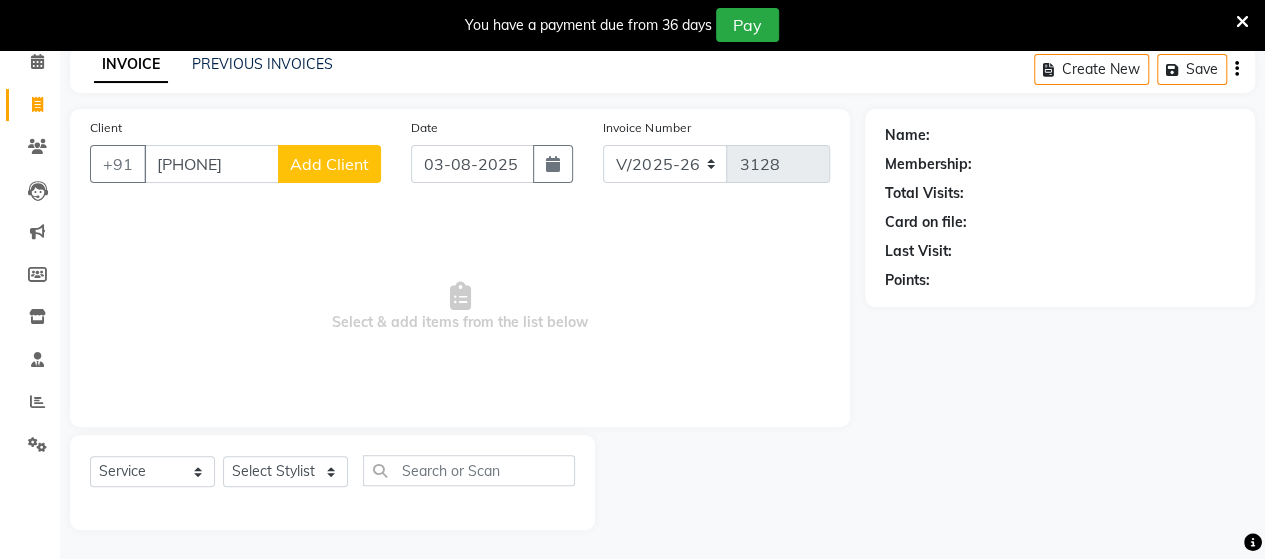 type on "[PHONE]" 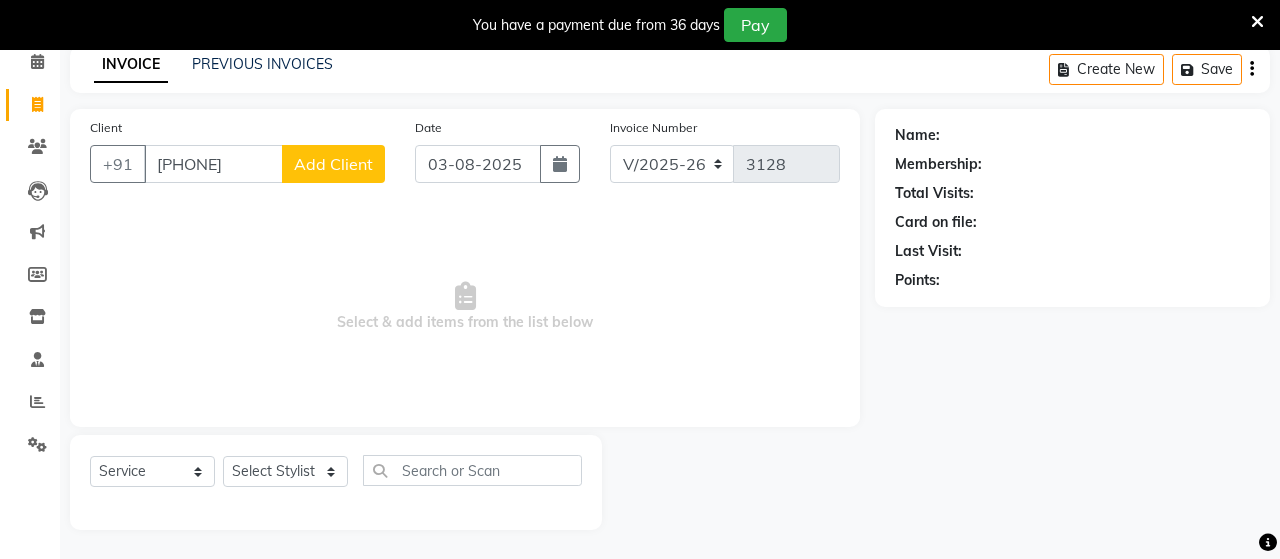 select on "22" 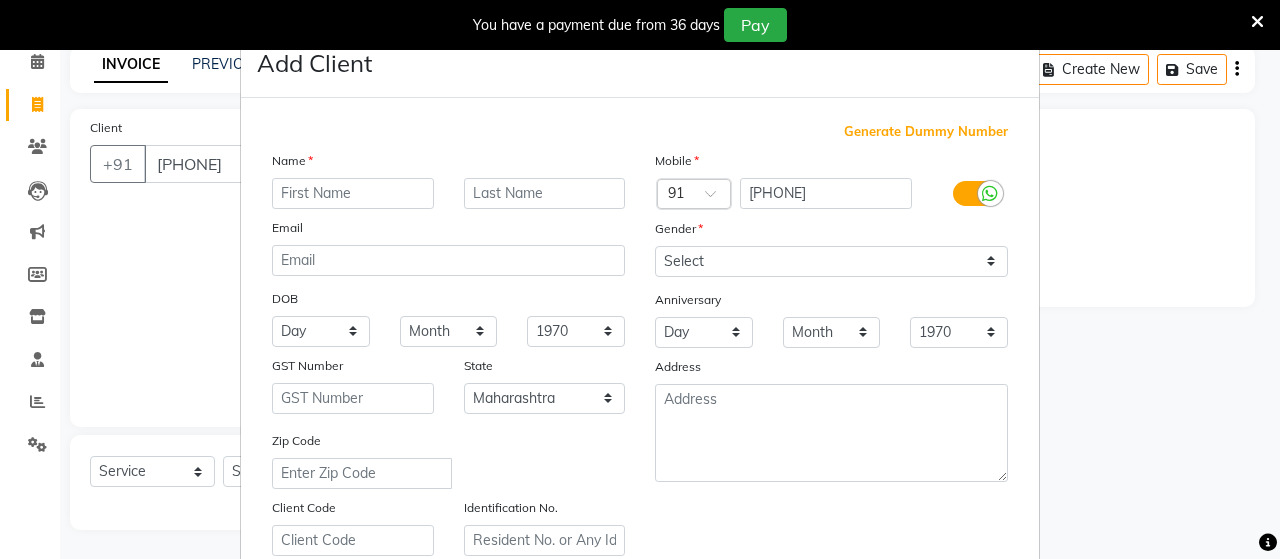 click at bounding box center [353, 193] 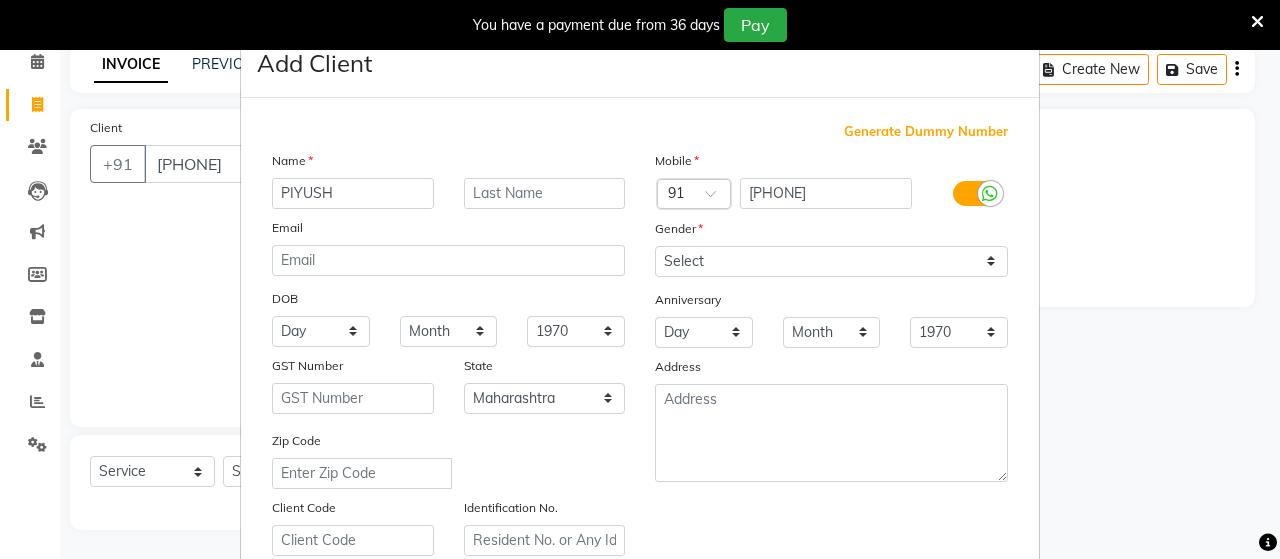 type on "PIYUSH" 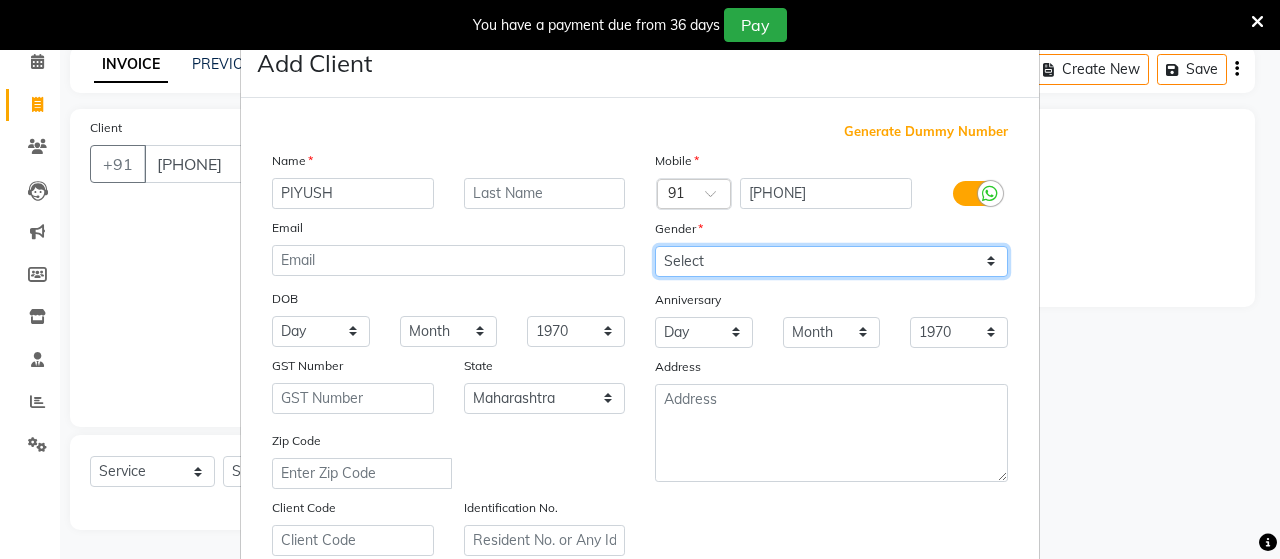 click on "Select Male Female Other Prefer Not To Say" at bounding box center (831, 261) 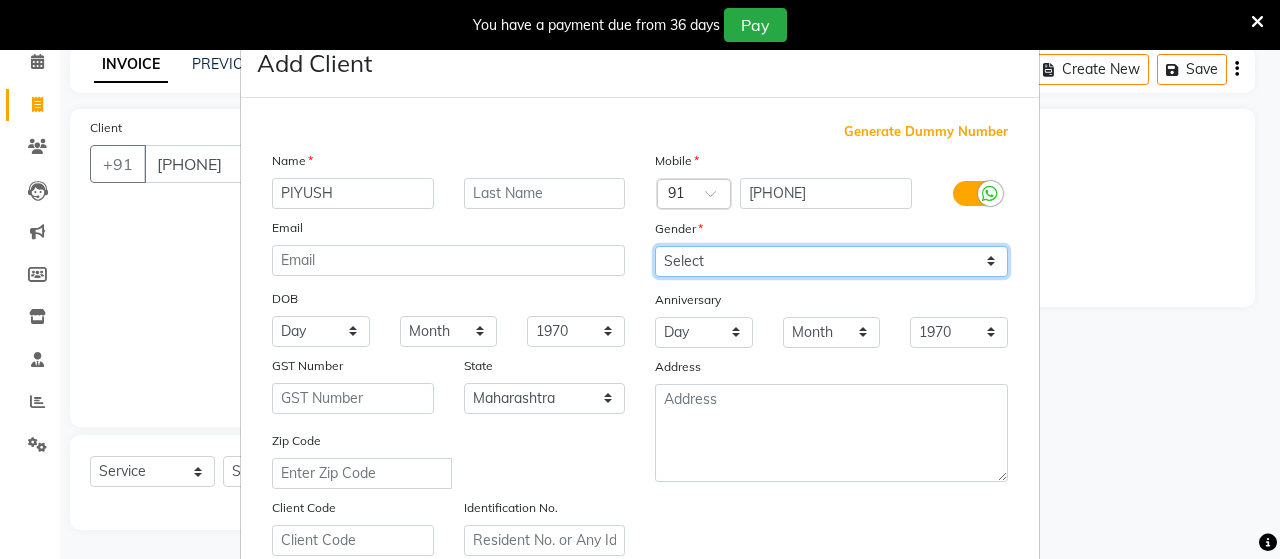 select on "male" 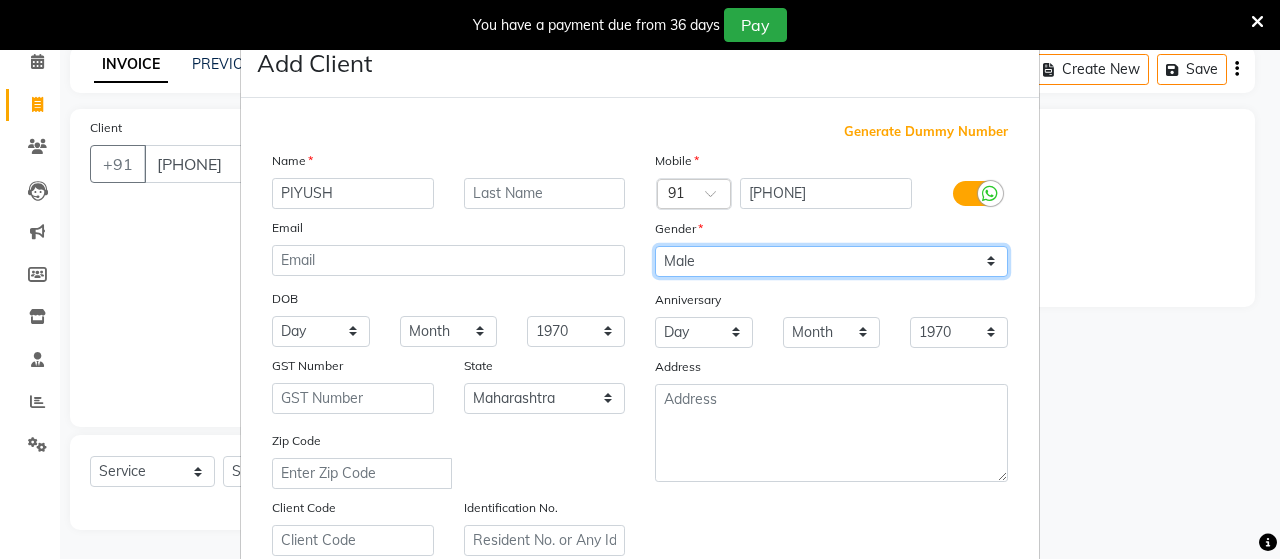 click on "Select Male Female Other Prefer Not To Say" at bounding box center (831, 261) 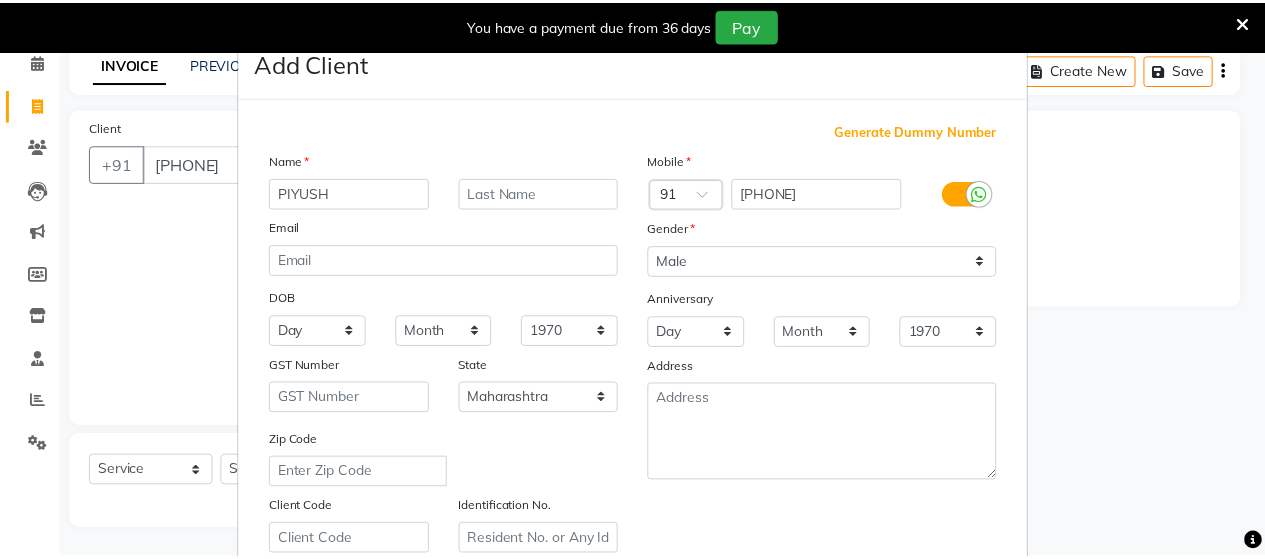 scroll, scrollTop: 360, scrollLeft: 0, axis: vertical 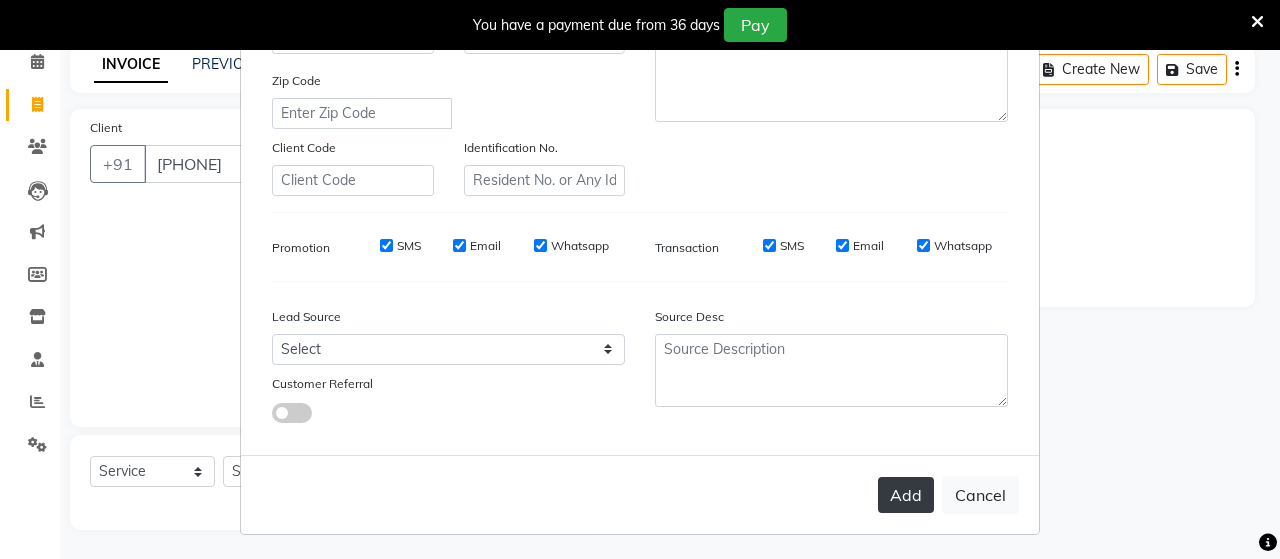 click on "Add" at bounding box center [906, 495] 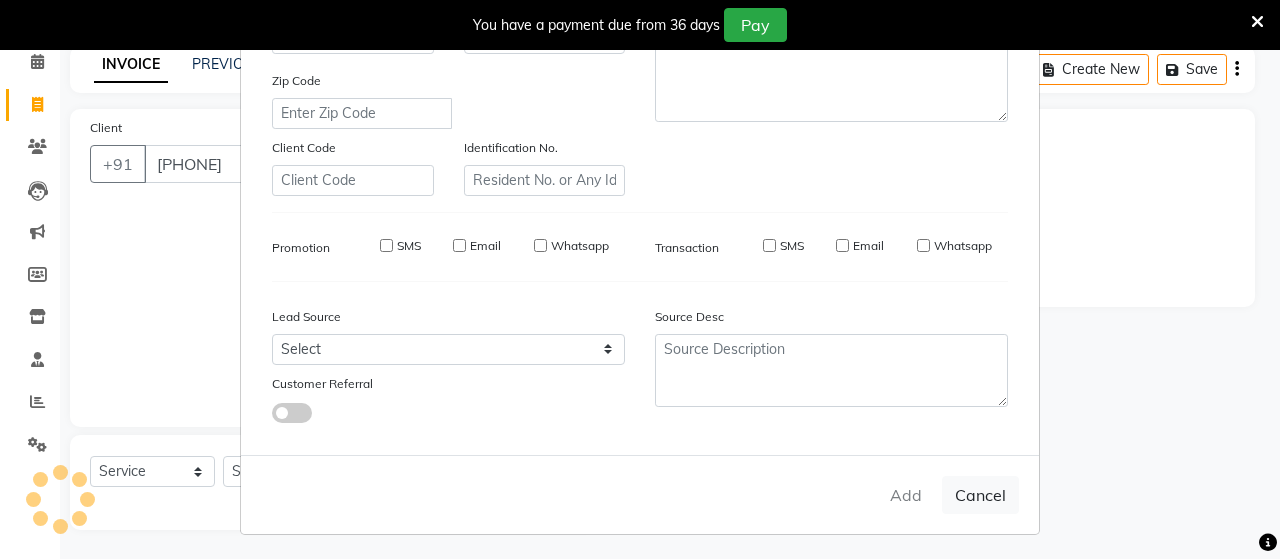 type on "90******61" 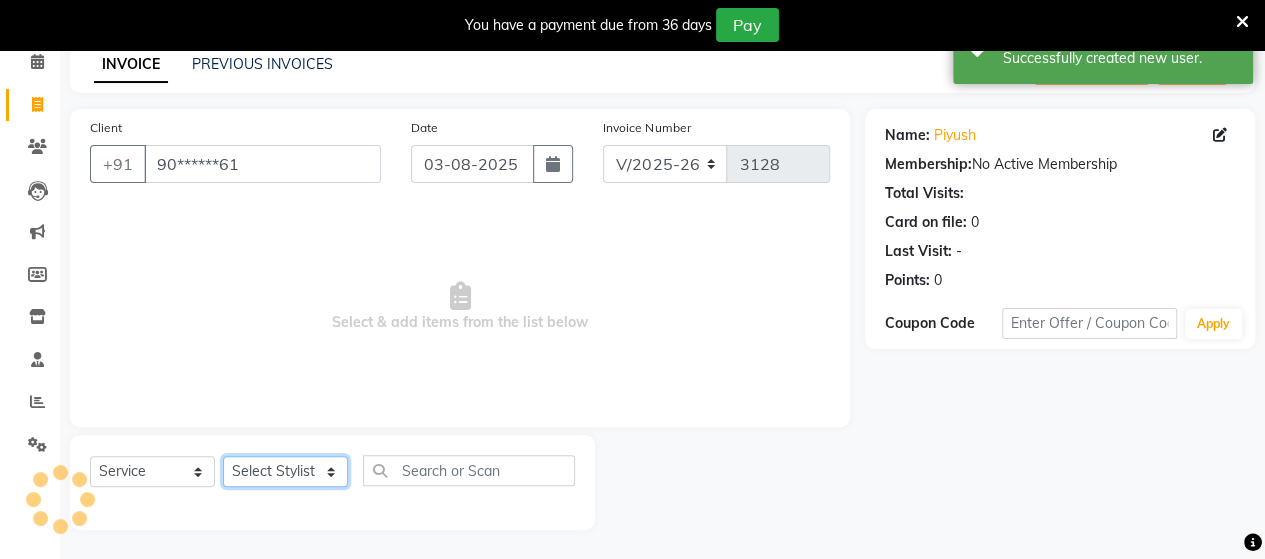 click on "Select Stylist Admin Datta  Jyoti  Krushna  Pratik  RAVI Rohit Rutuja" 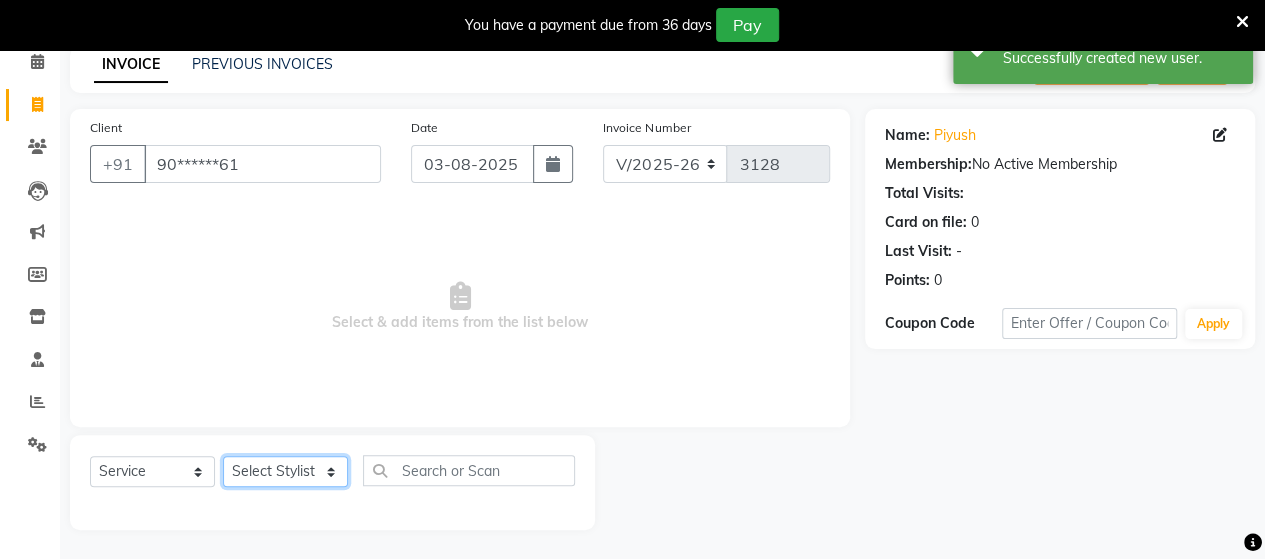 select on "58673" 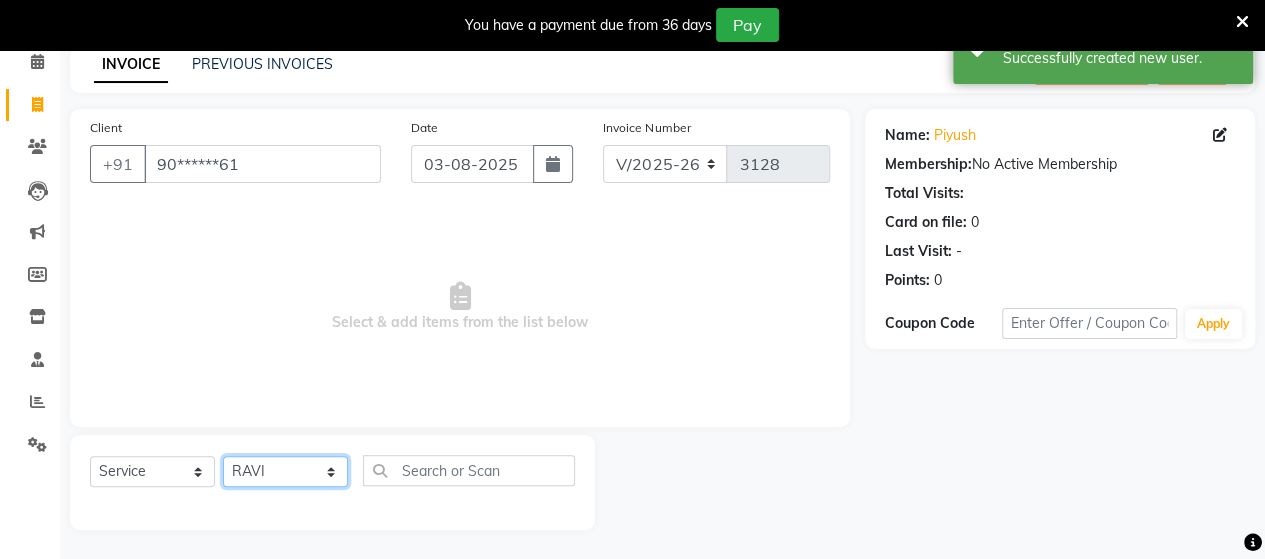 click on "Select Stylist Admin Datta  Jyoti  Krushna  Pratik  RAVI Rohit Rutuja" 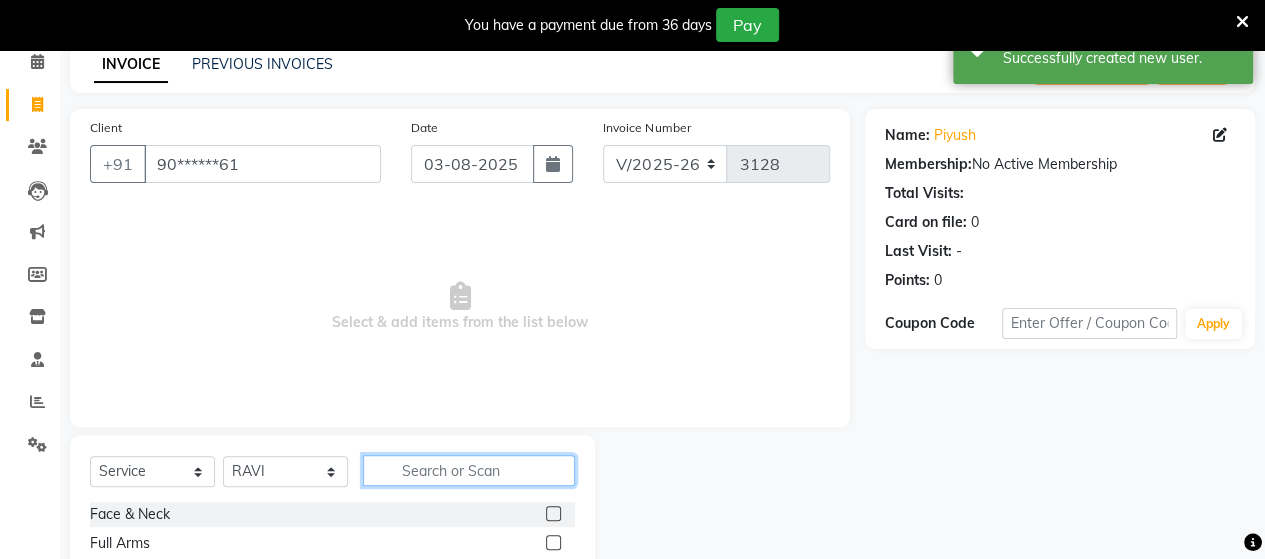 click 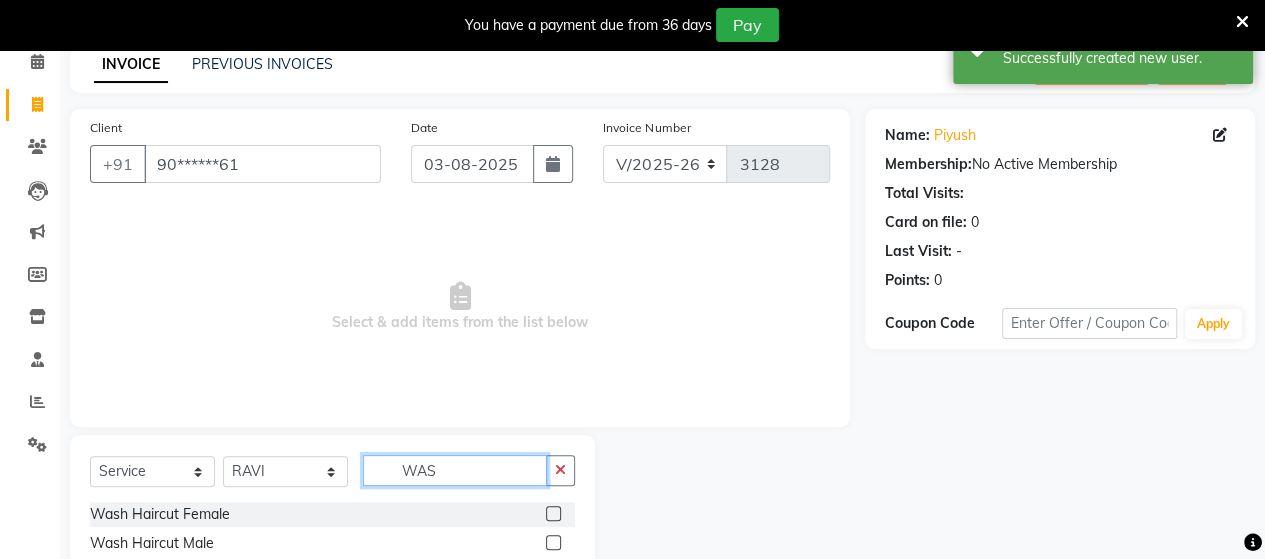 type on "WAS" 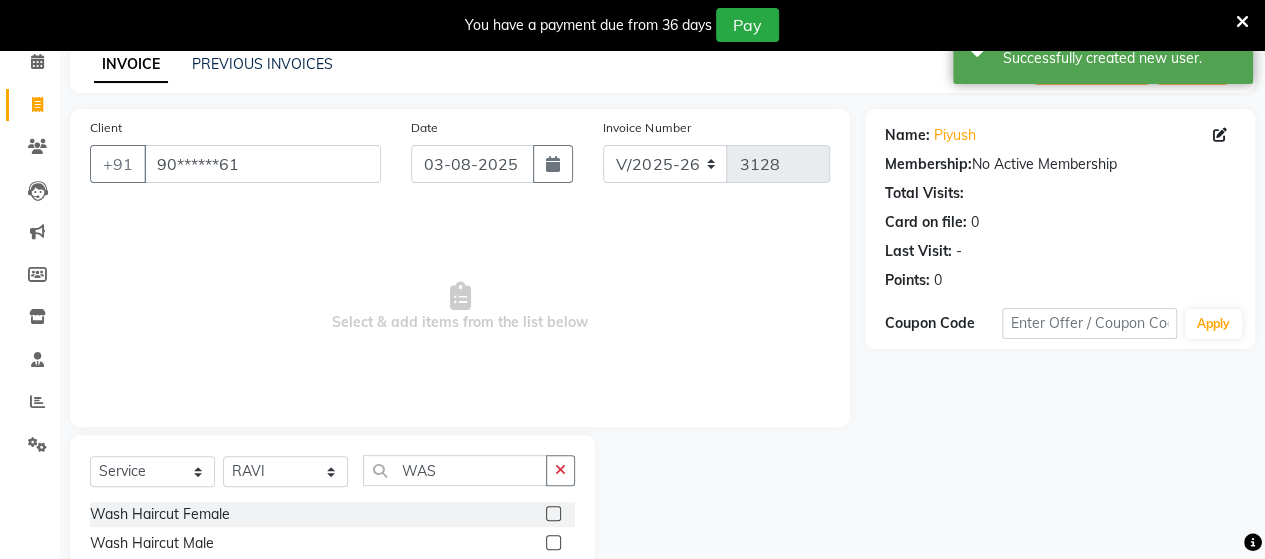 click 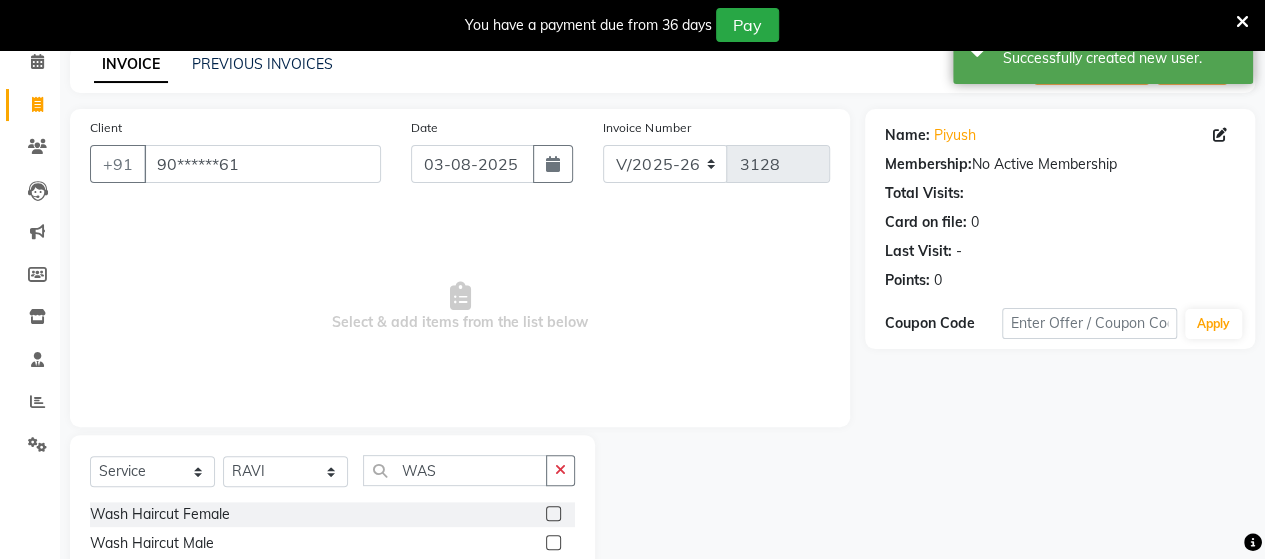 click at bounding box center [552, 543] 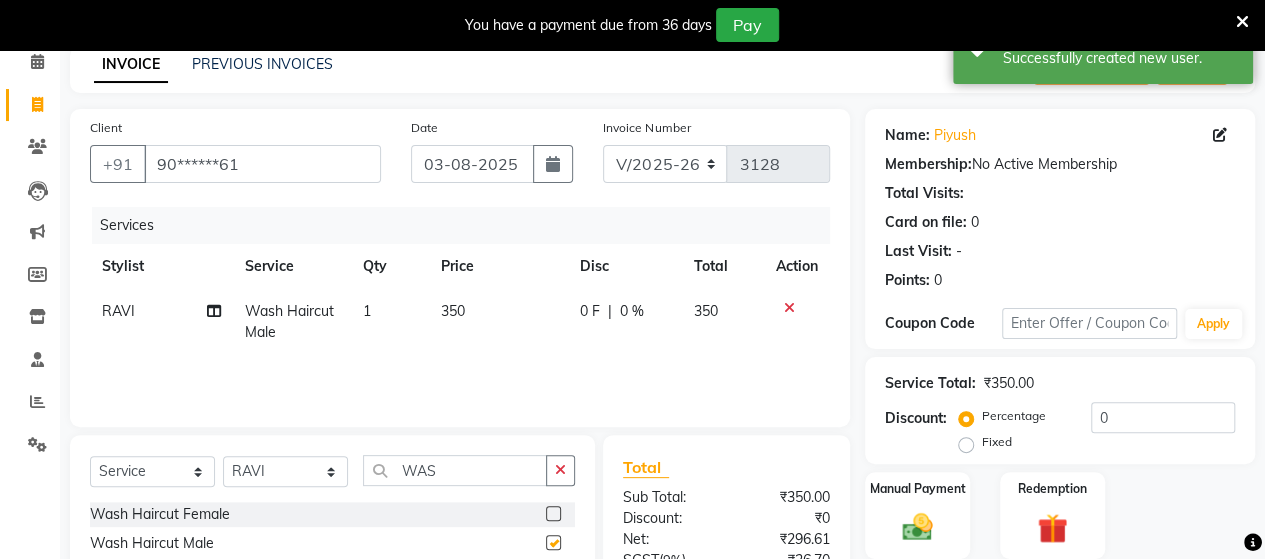 checkbox on "false" 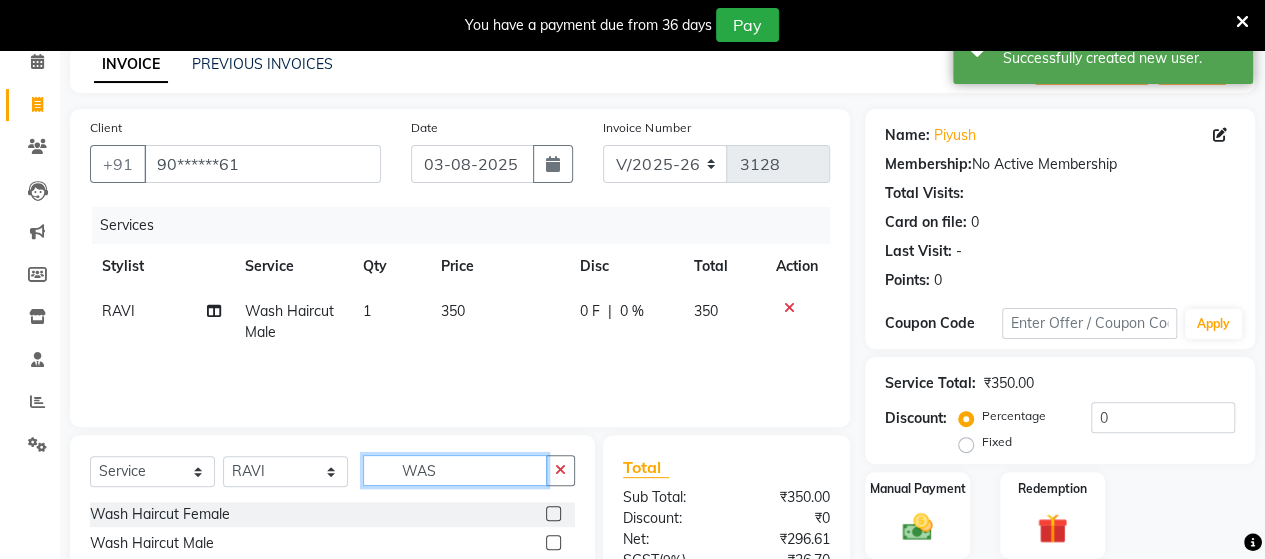 click on "WAS" 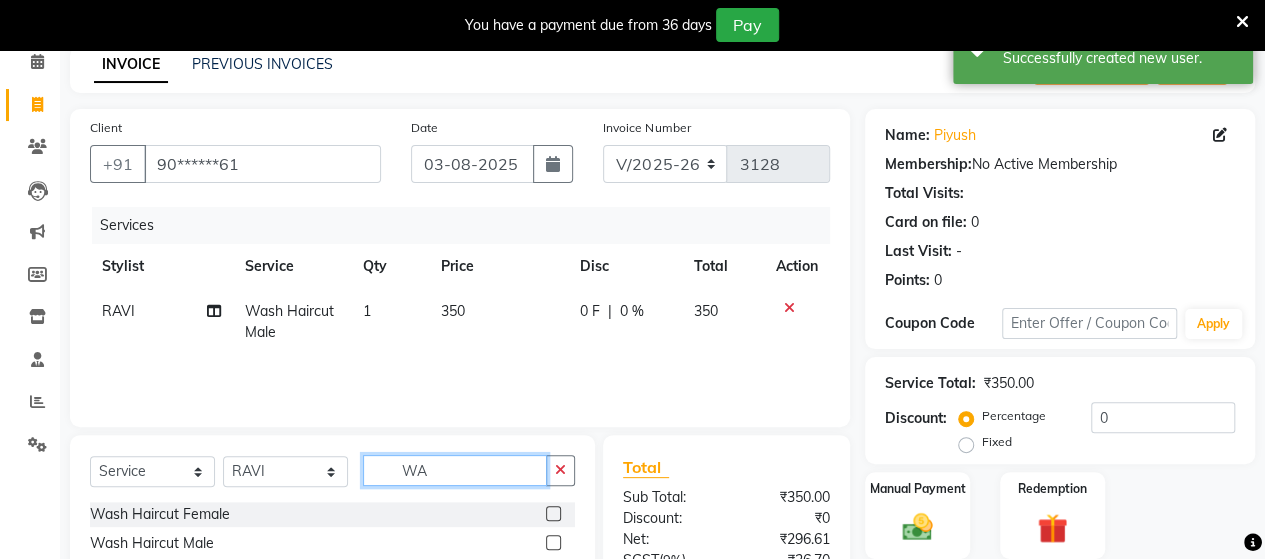 type on "W" 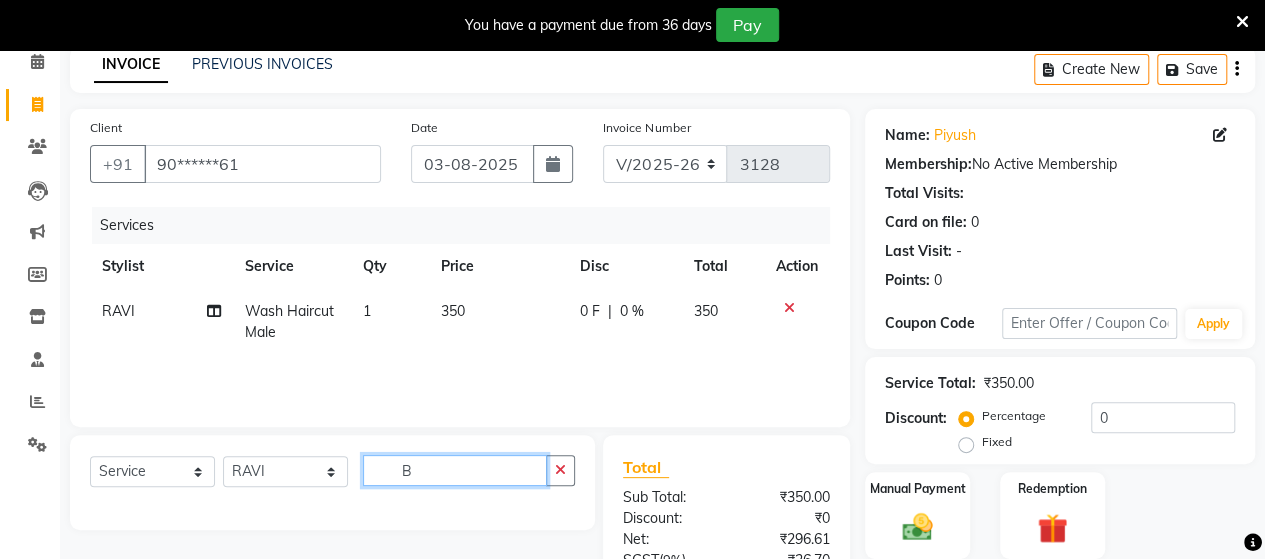 type on "B" 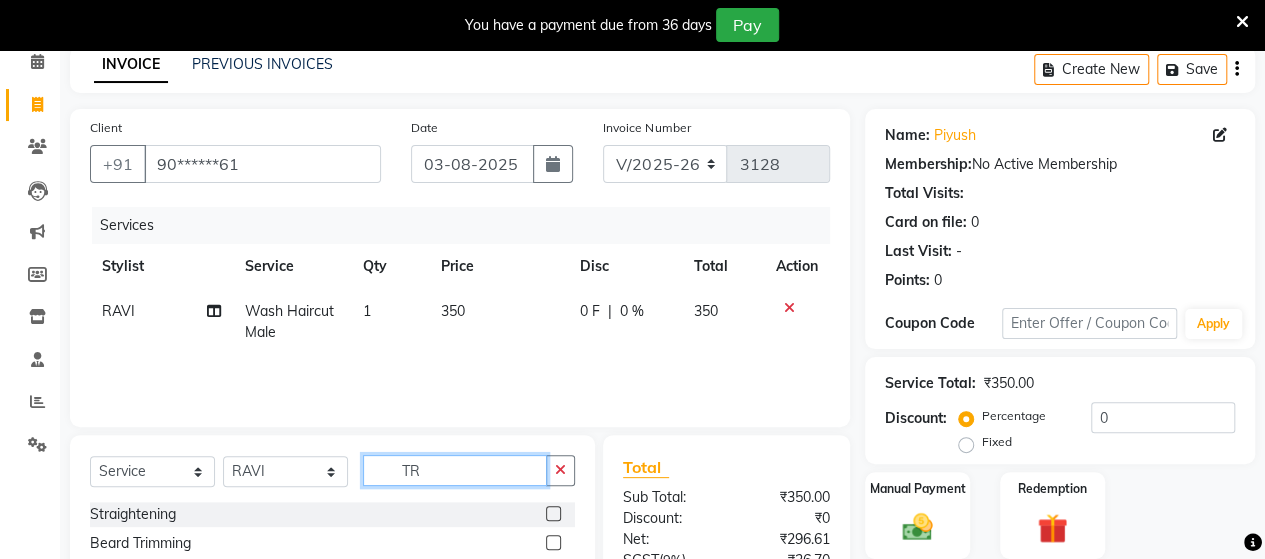 type on "TR" 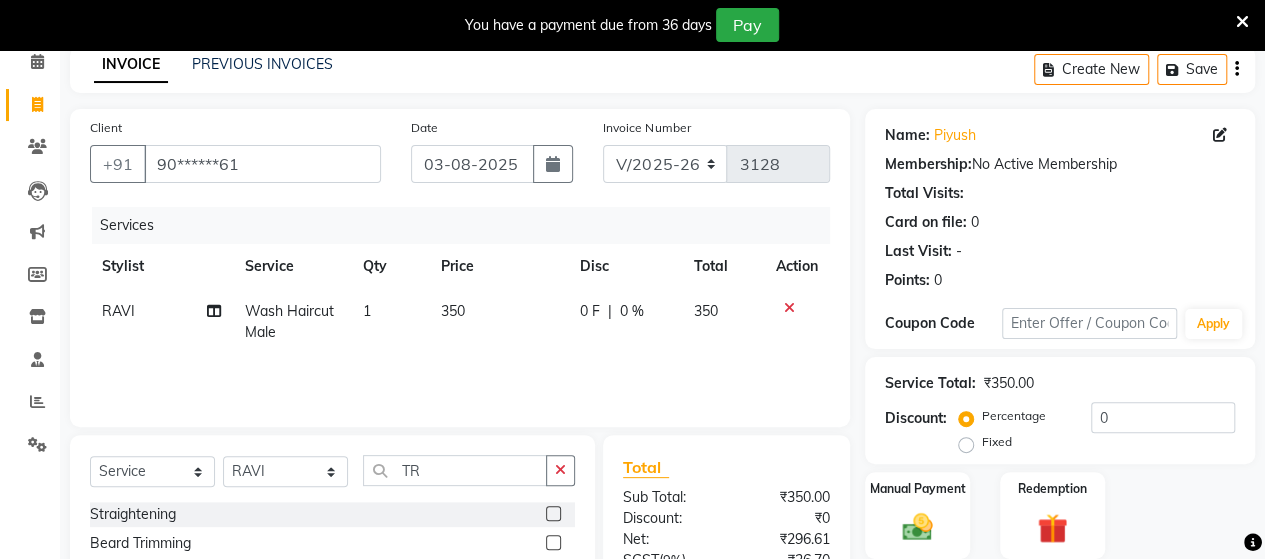 click 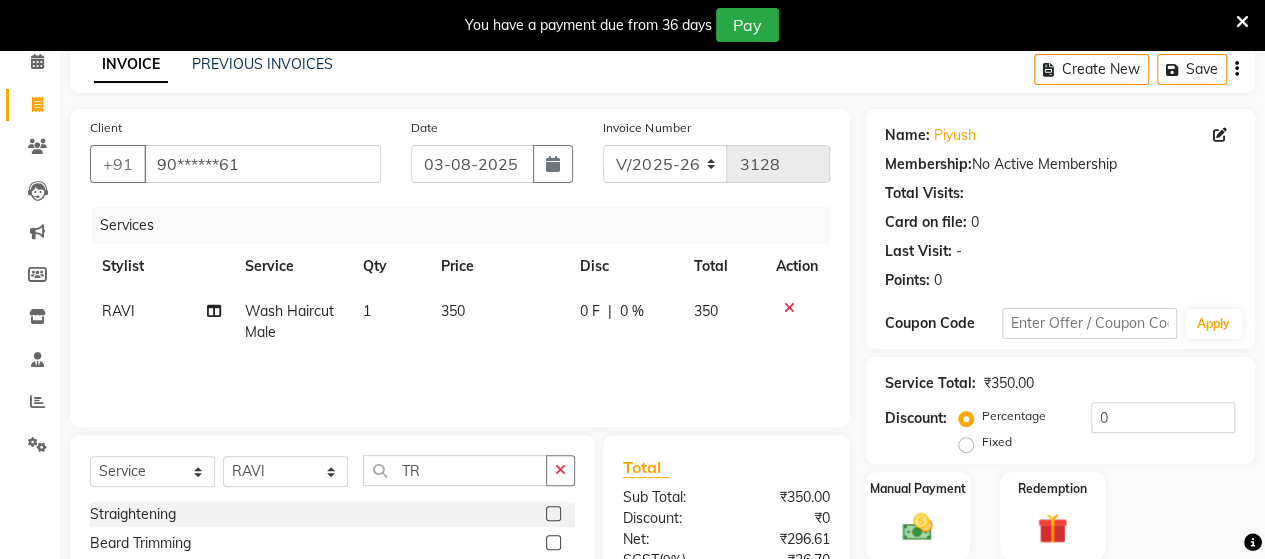 click at bounding box center (552, 543) 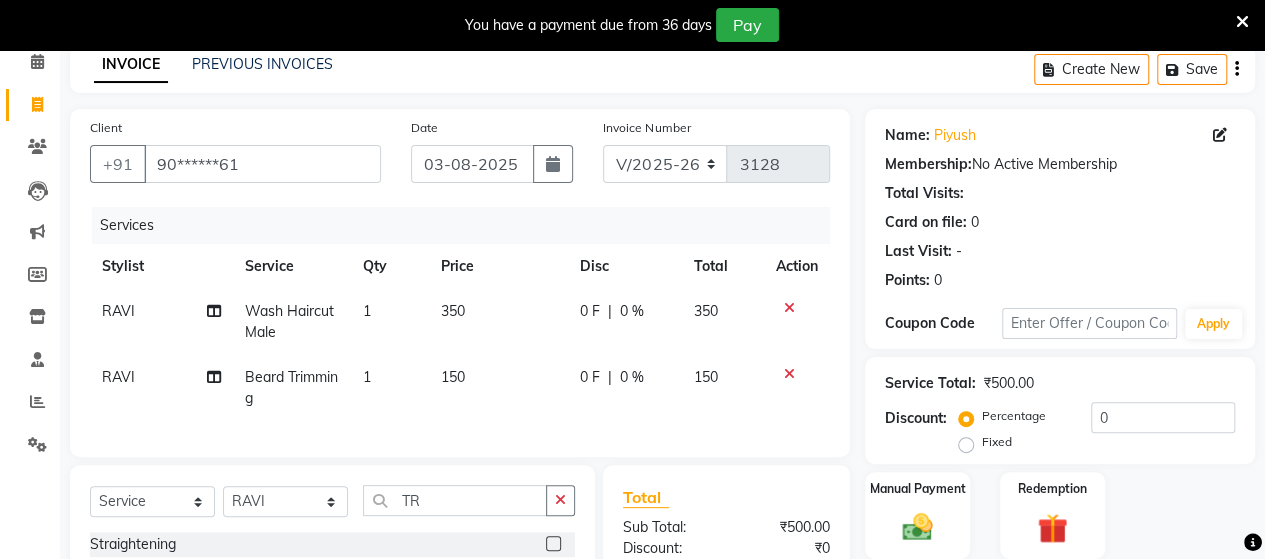 checkbox on "false" 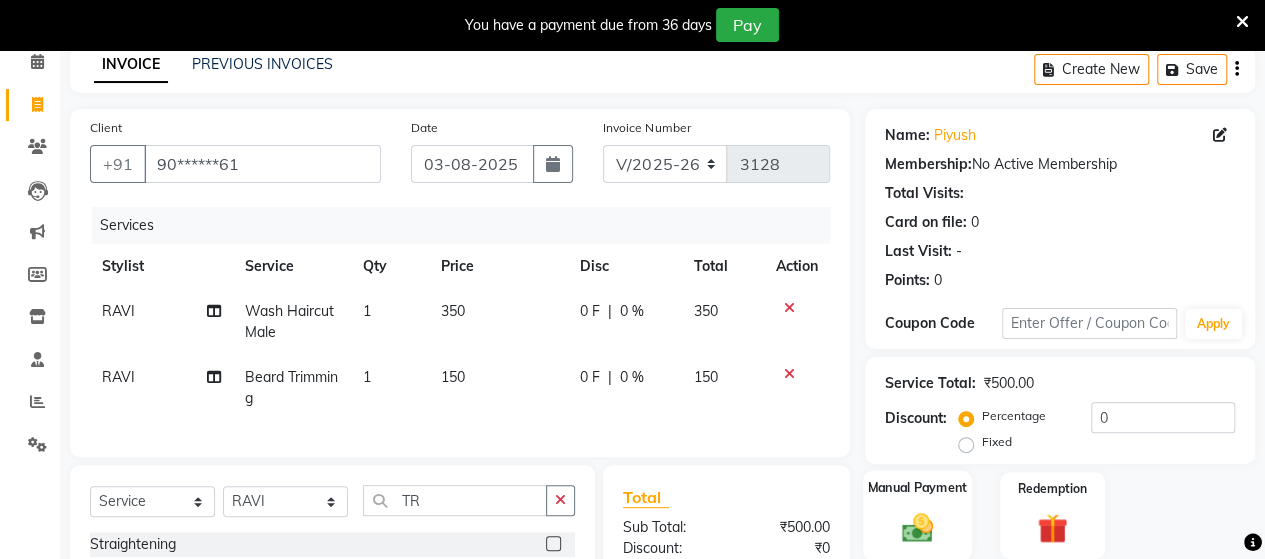 click 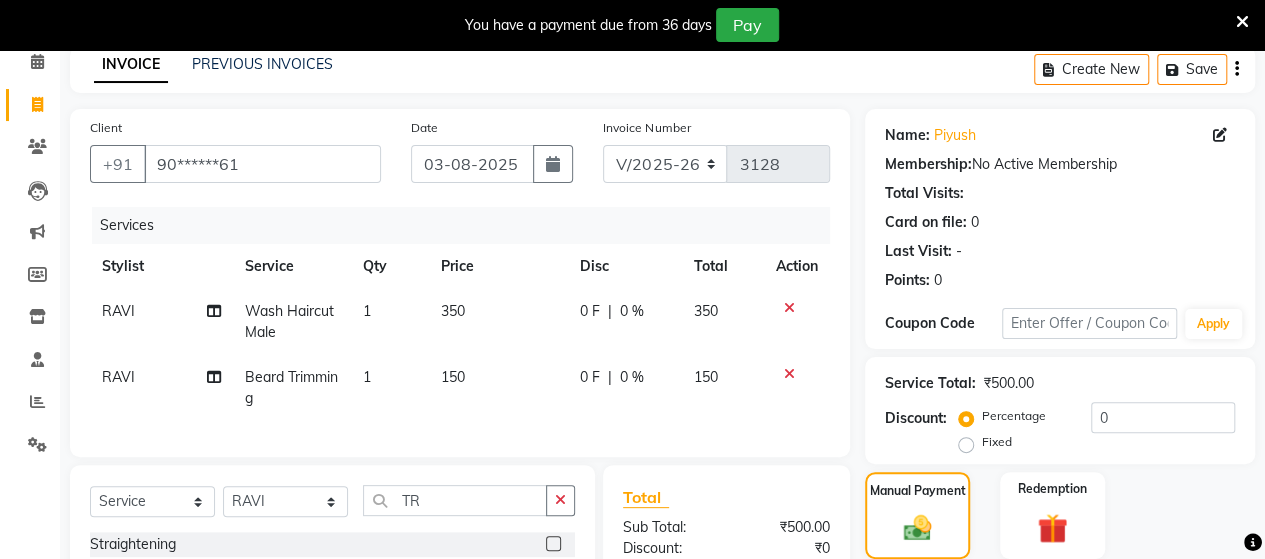 scroll, scrollTop: 334, scrollLeft: 0, axis: vertical 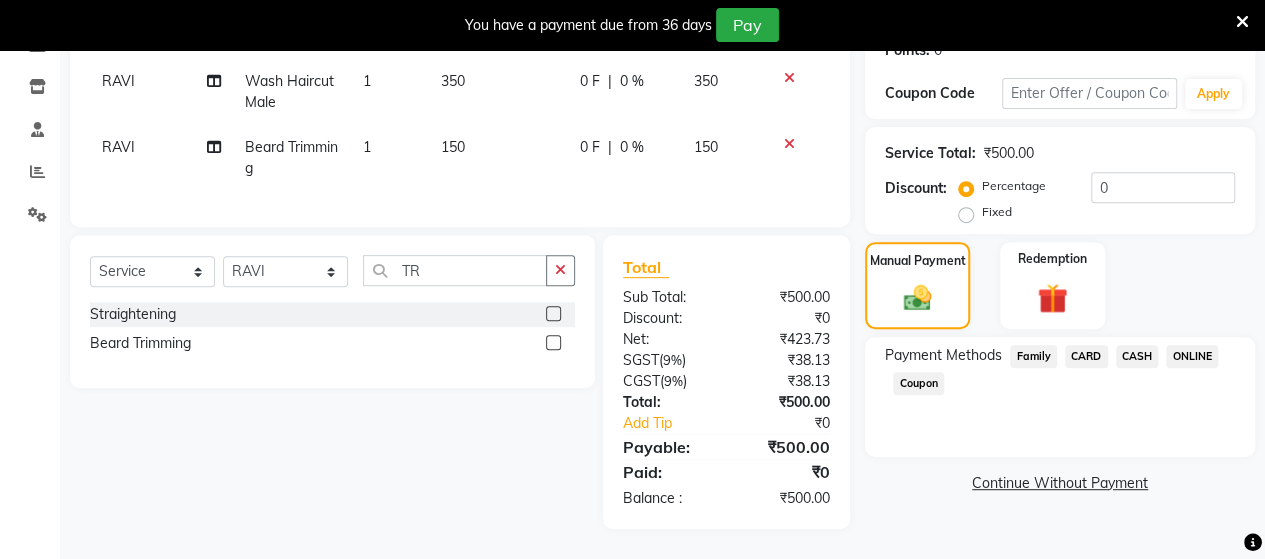 click on "ONLINE" 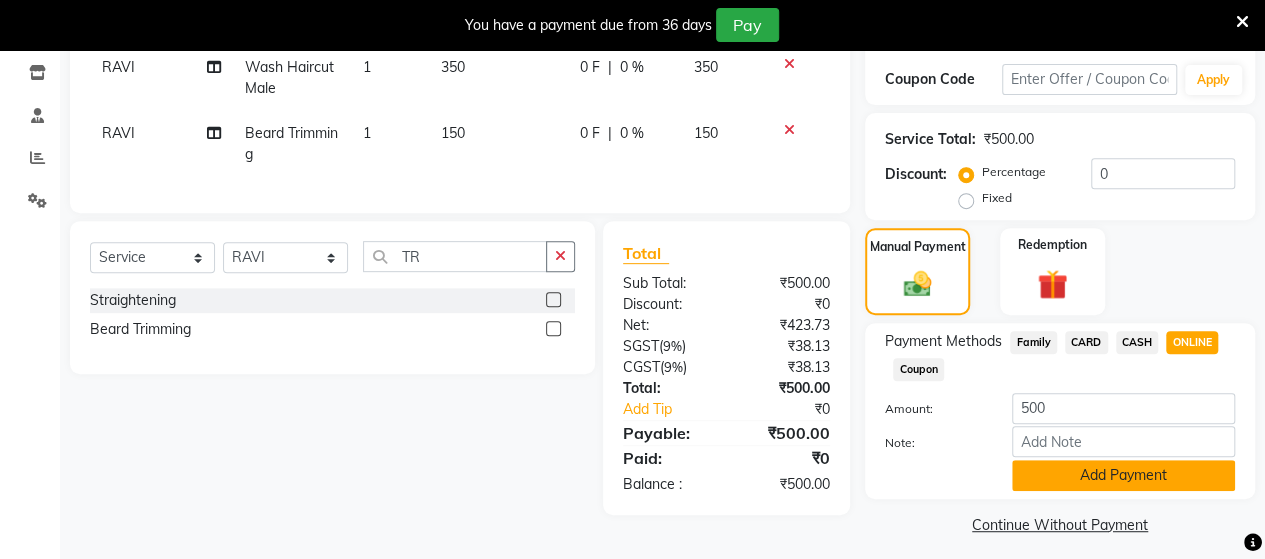 click on "Add Payment" 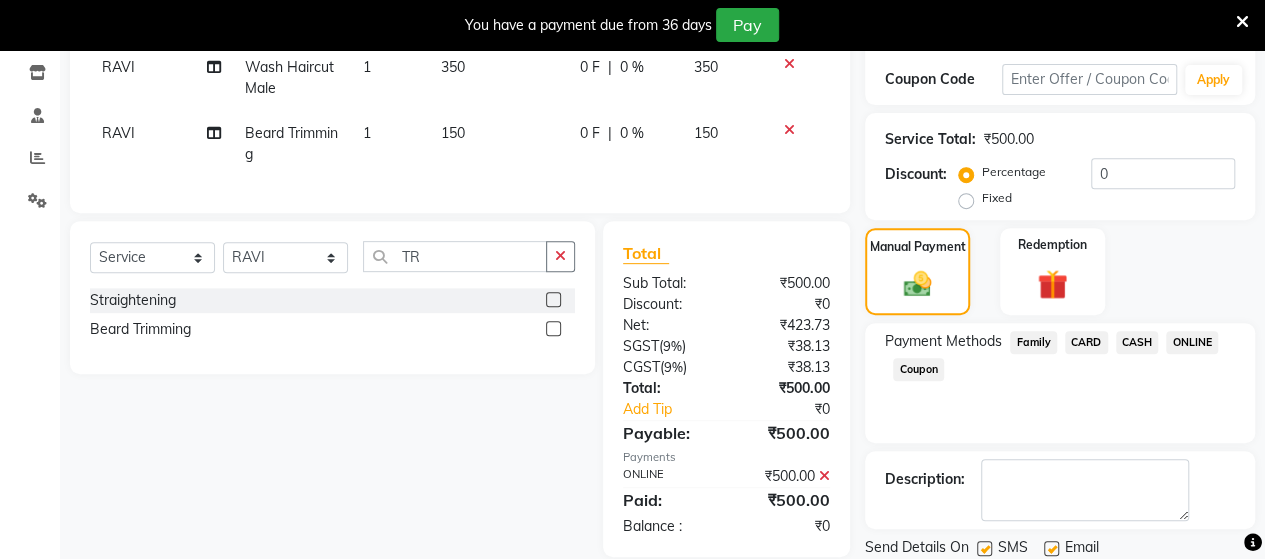 scroll, scrollTop: 400, scrollLeft: 0, axis: vertical 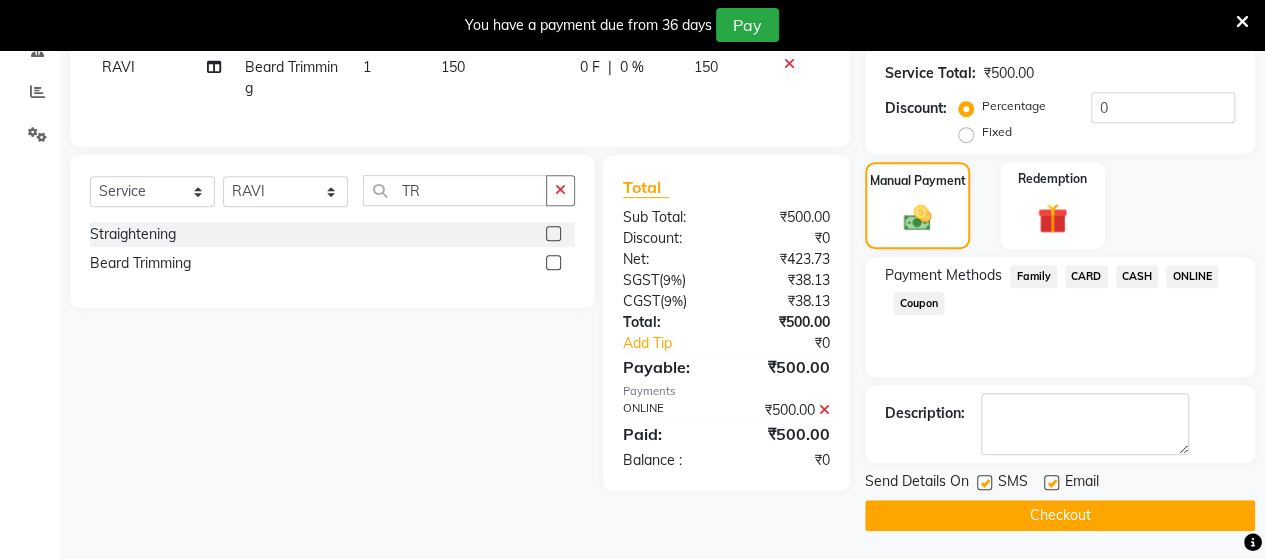 click on "Checkout" 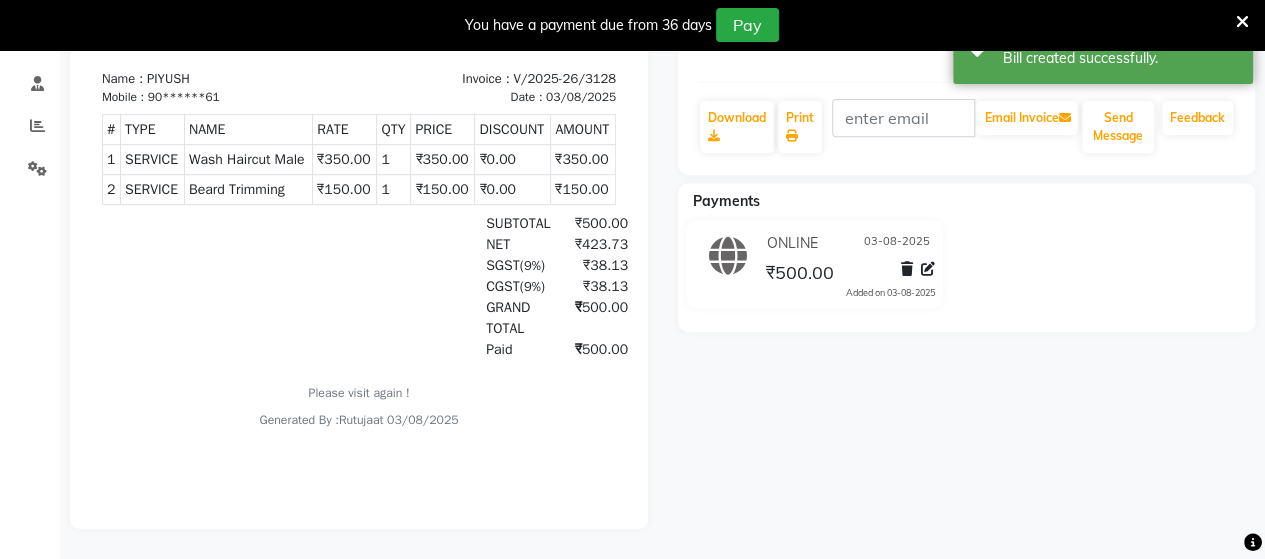 scroll, scrollTop: 107, scrollLeft: 0, axis: vertical 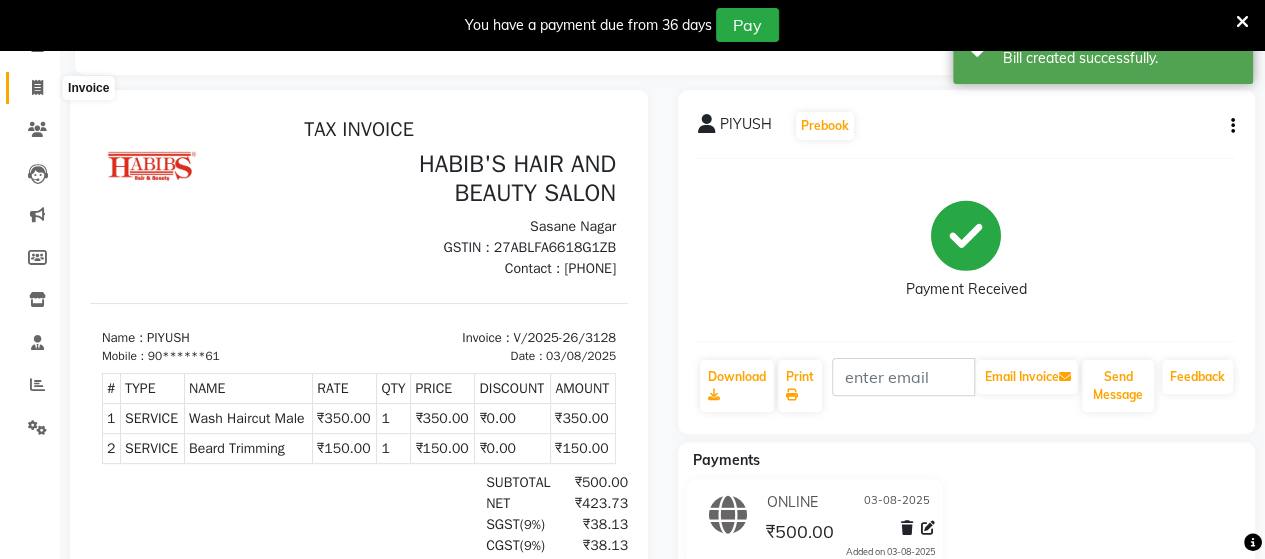 click 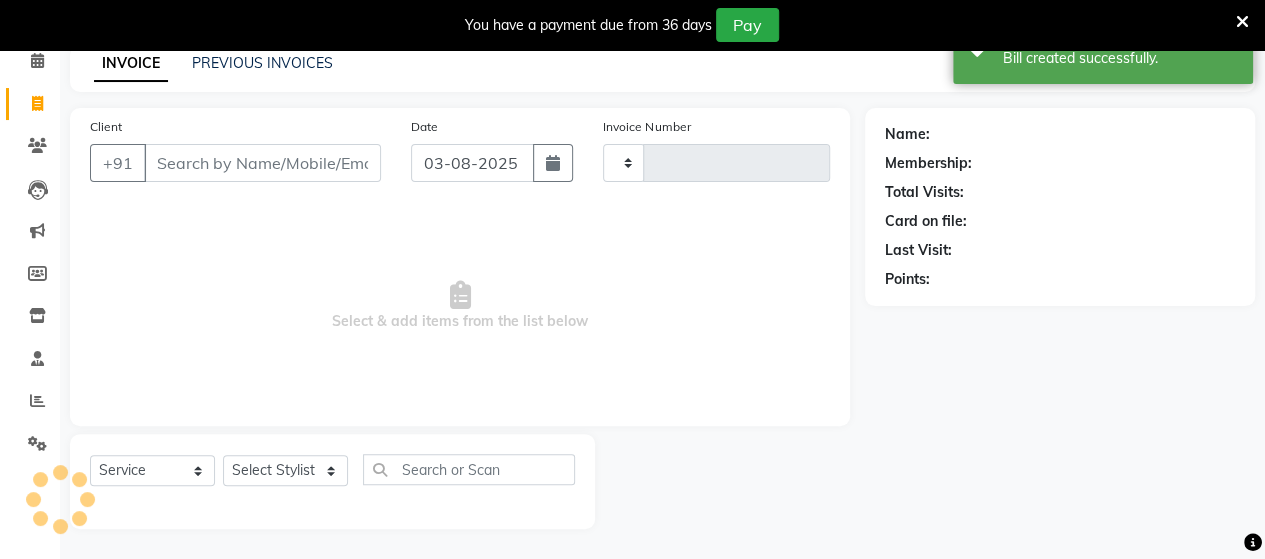 scroll, scrollTop: 90, scrollLeft: 0, axis: vertical 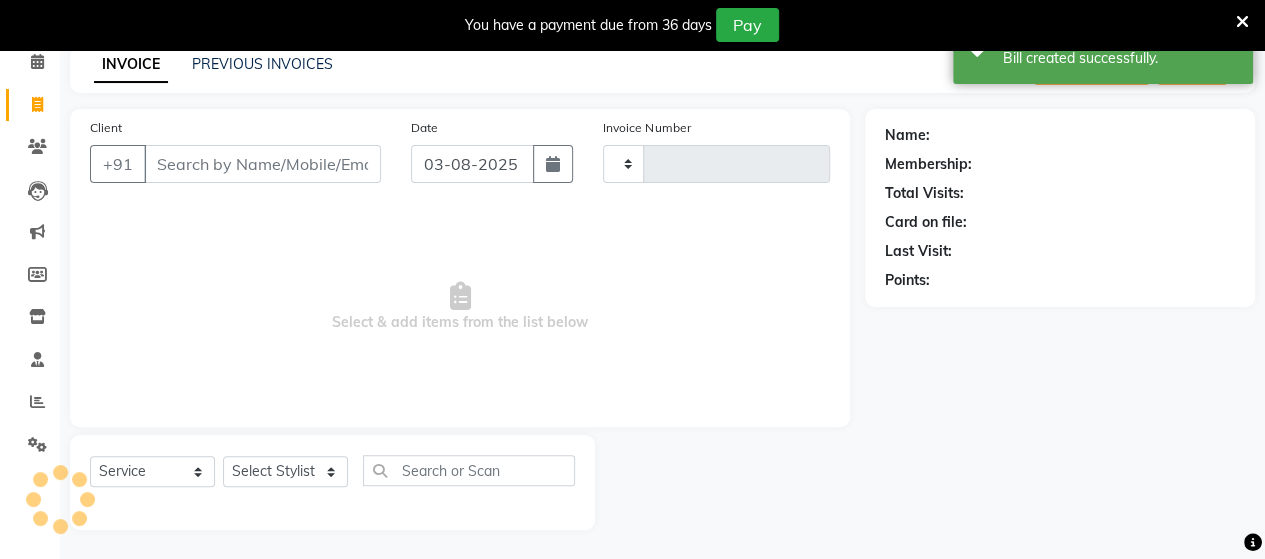 type on "3129" 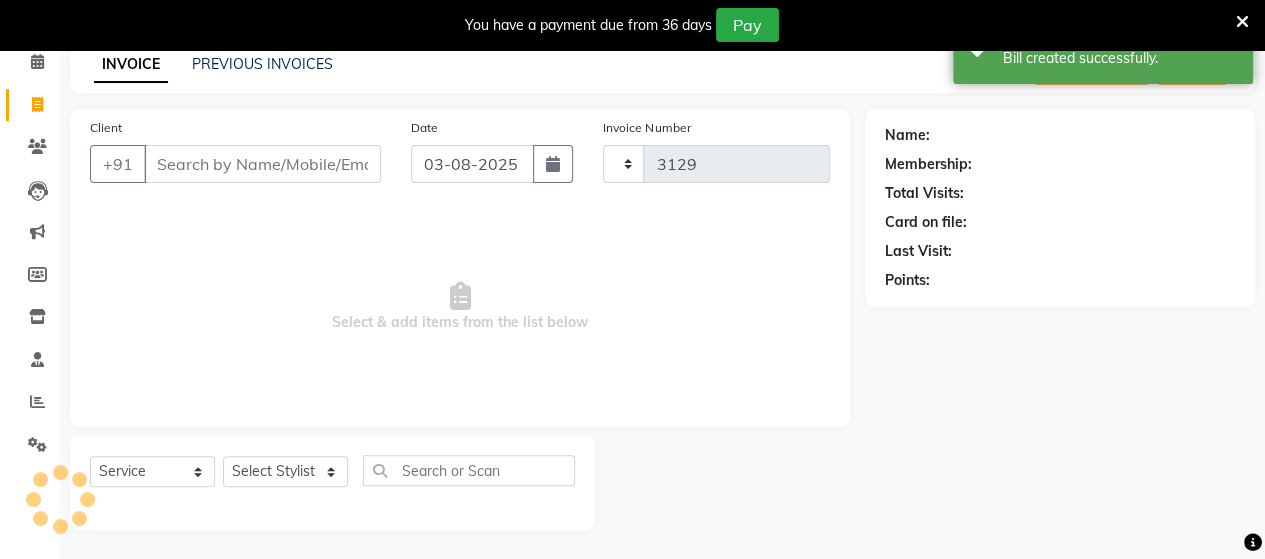 select on "6429" 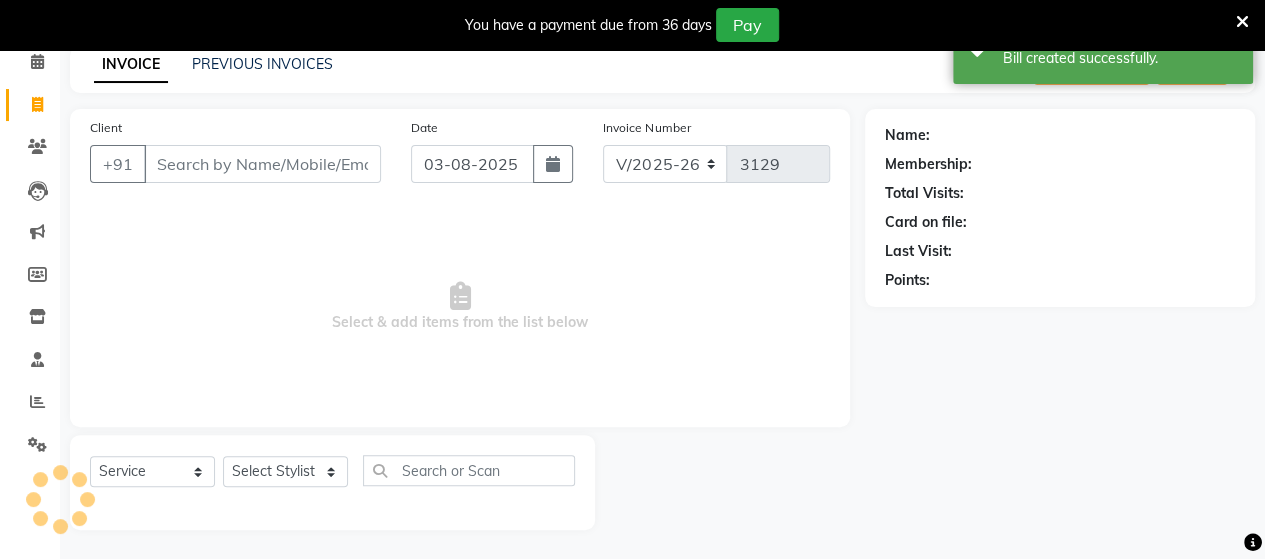 click on "Client" at bounding box center (262, 164) 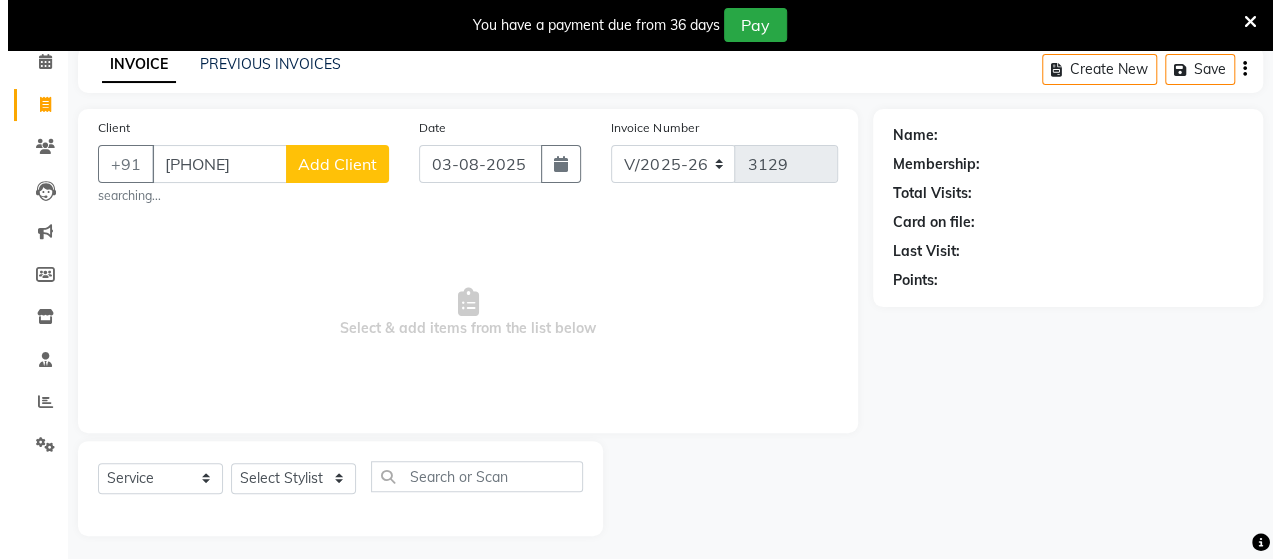scroll, scrollTop: 90, scrollLeft: 0, axis: vertical 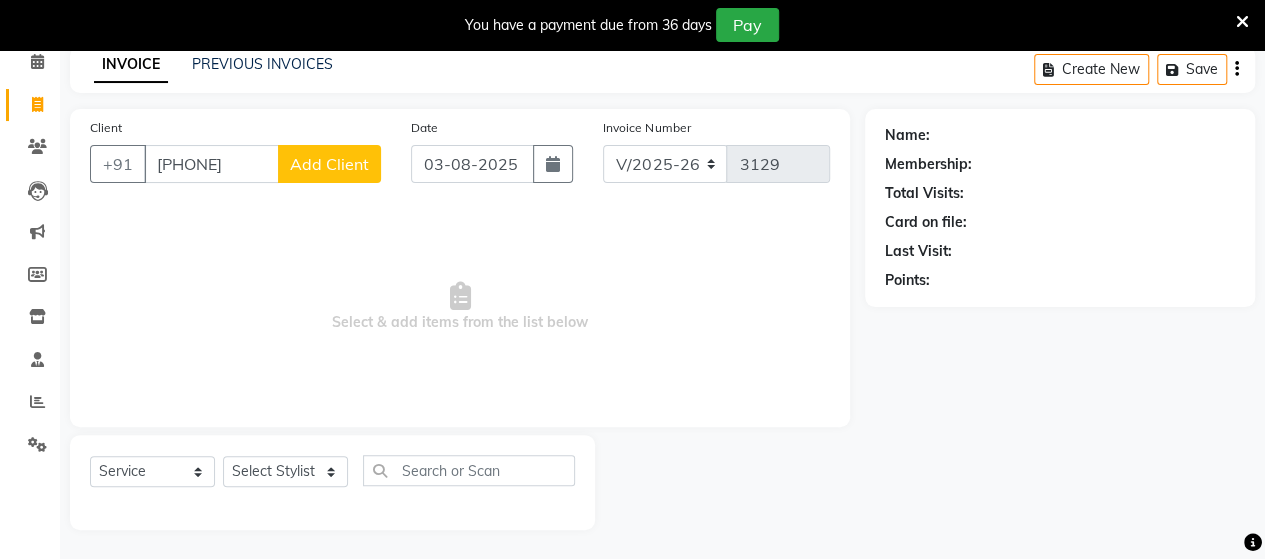 type on "[PHONE]" 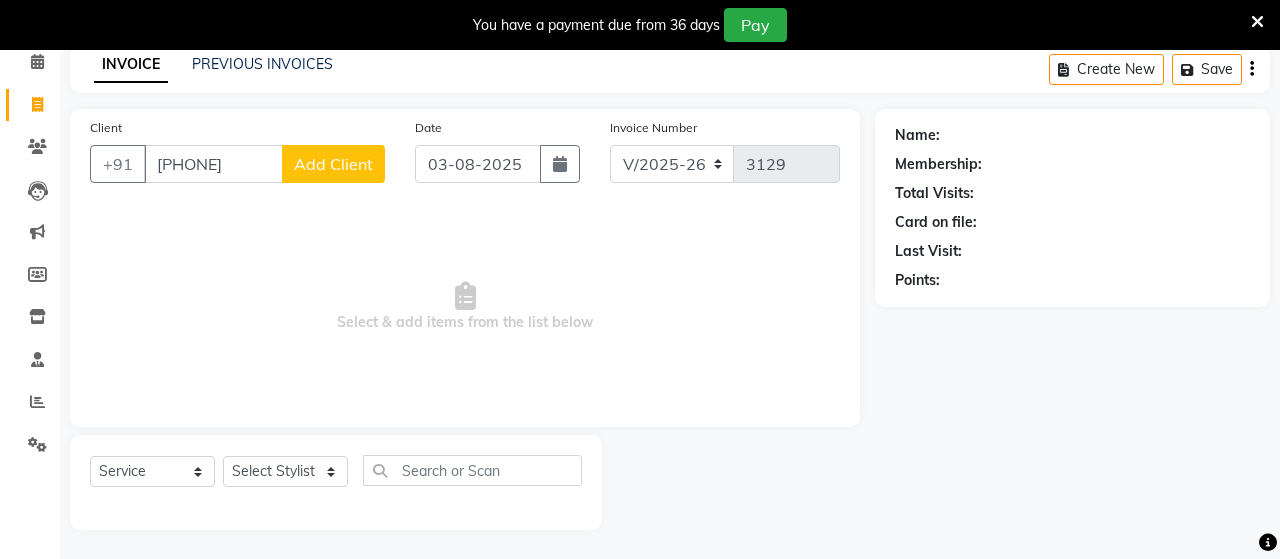 select on "22" 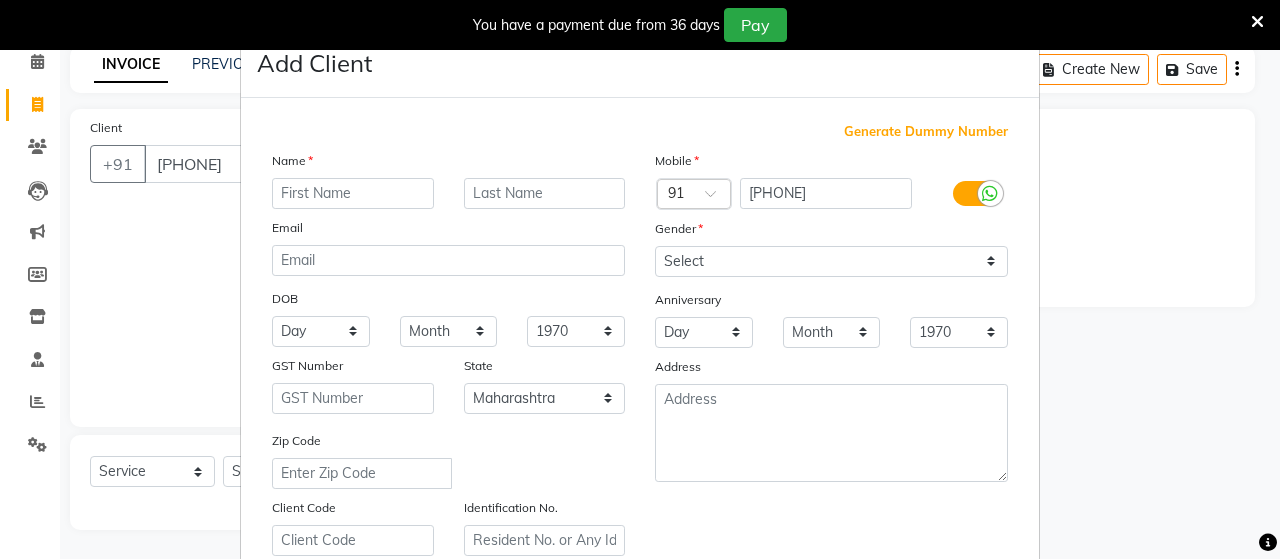 click at bounding box center (353, 193) 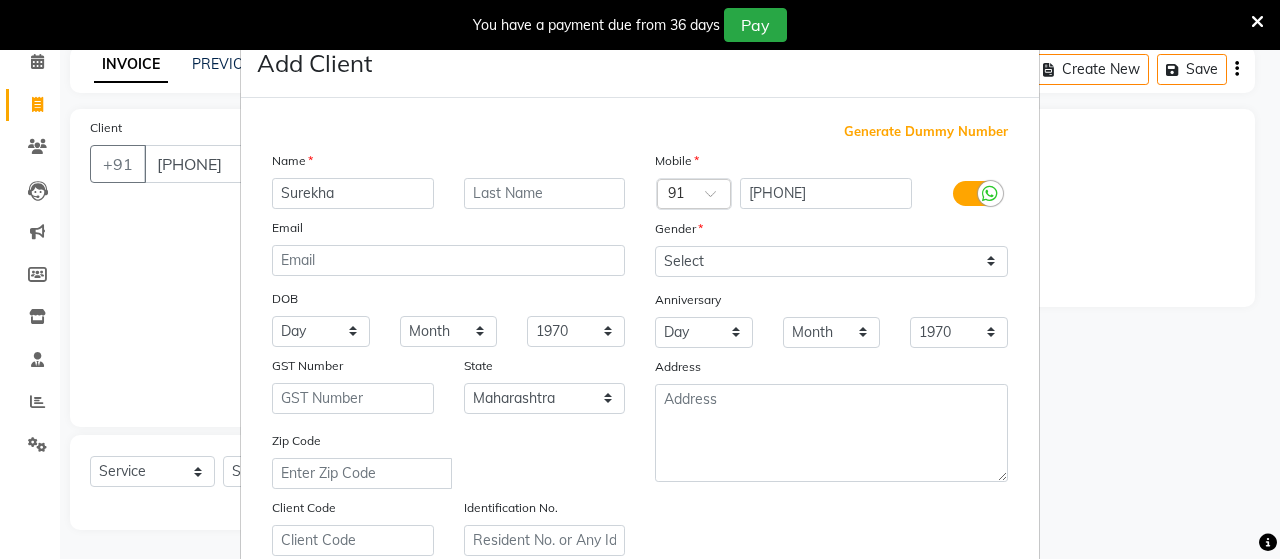 type on "Surekha" 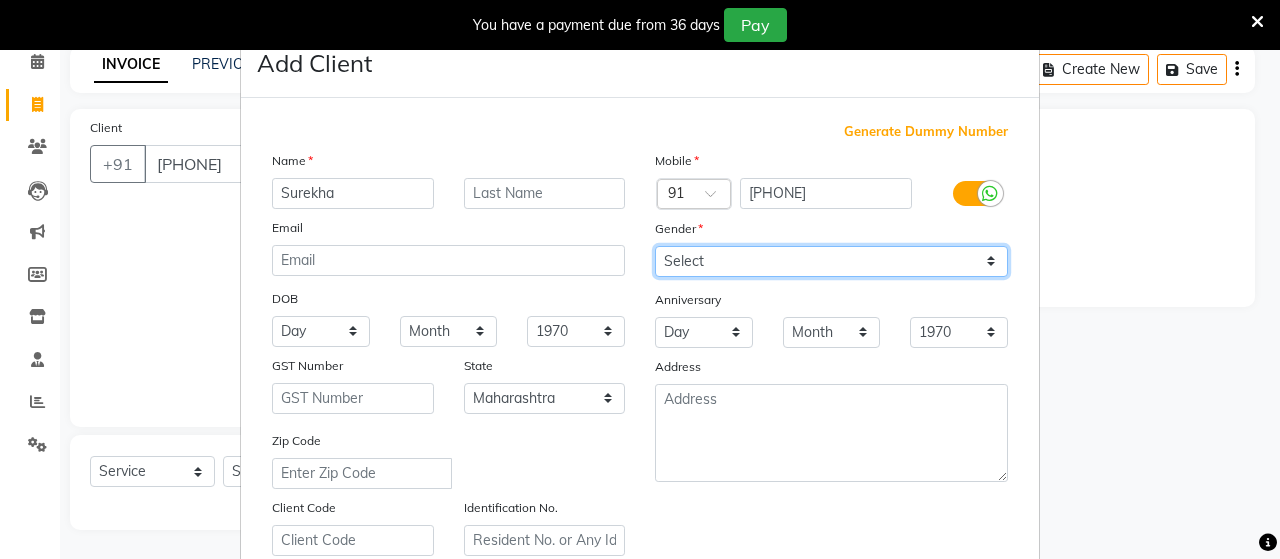 click on "Select Male Female Other Prefer Not To Say" at bounding box center (831, 261) 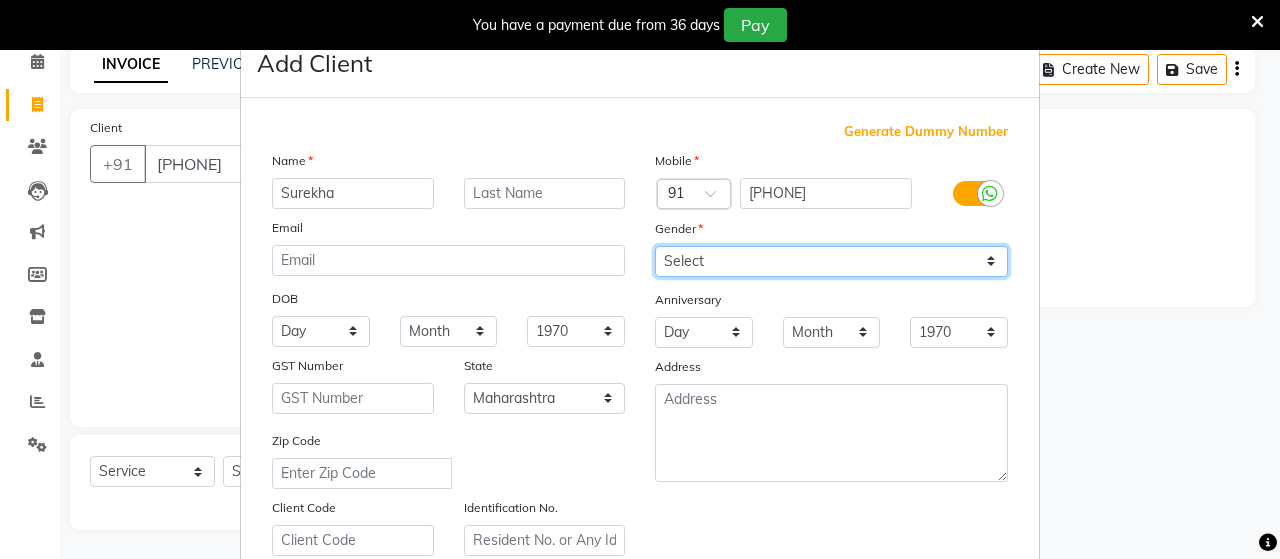 select on "female" 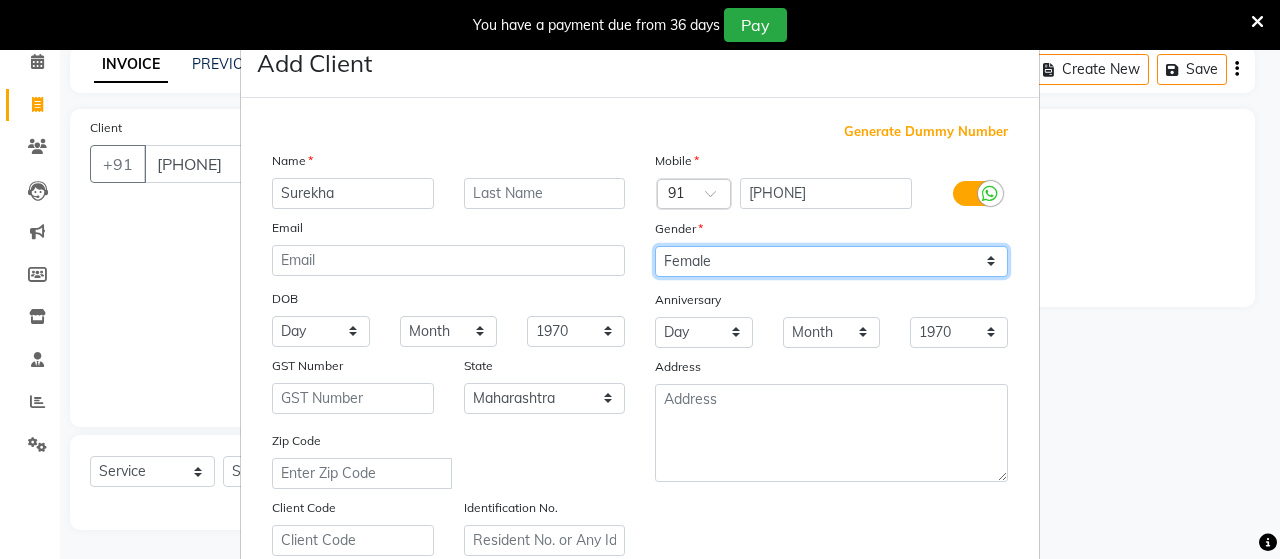 click on "Select Male Female Other Prefer Not To Say" at bounding box center (831, 261) 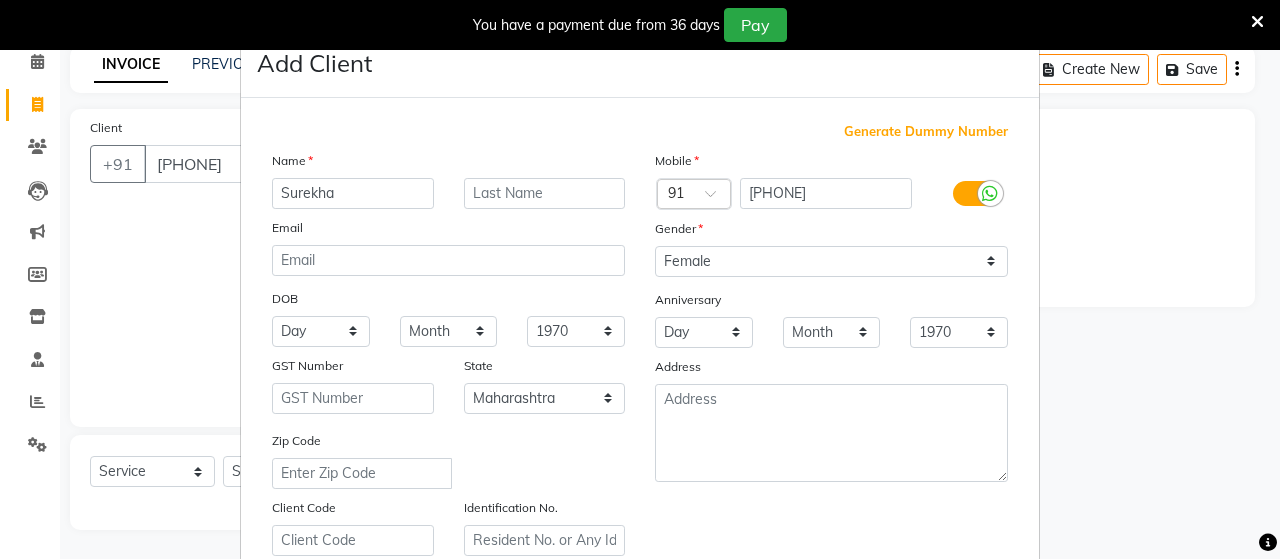 scroll, scrollTop: 360, scrollLeft: 0, axis: vertical 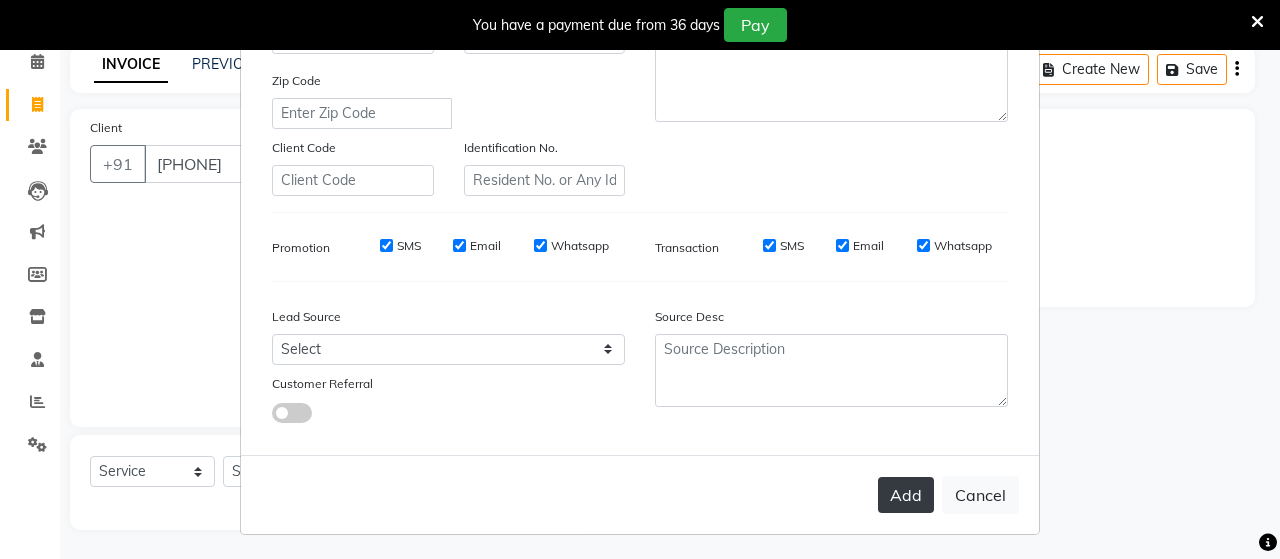 click on "Add" at bounding box center [906, 495] 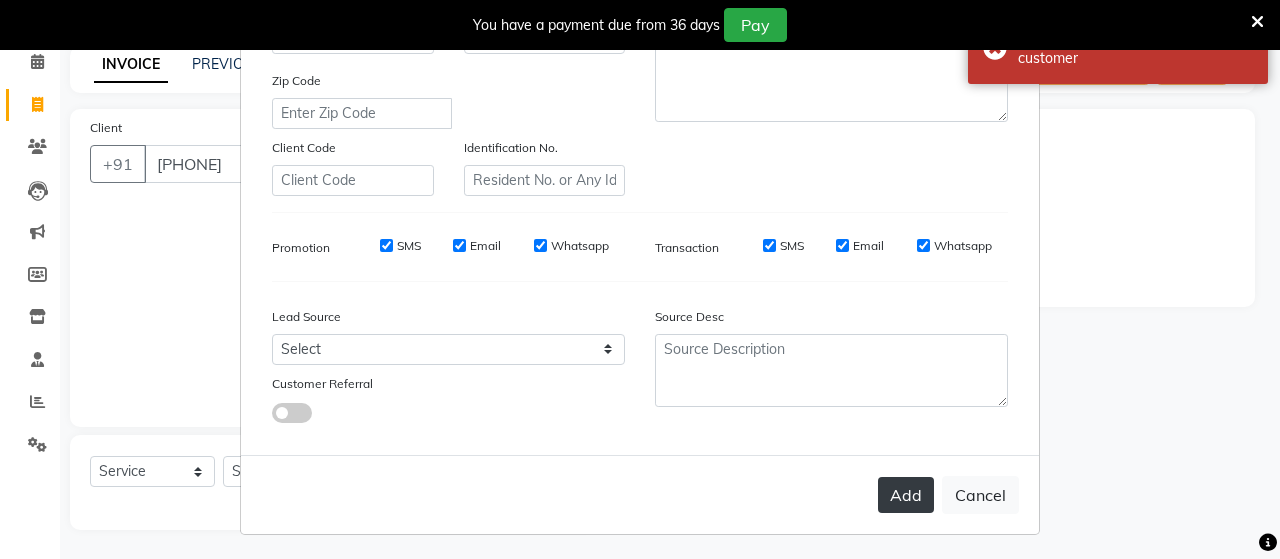 click on "Add" at bounding box center [906, 495] 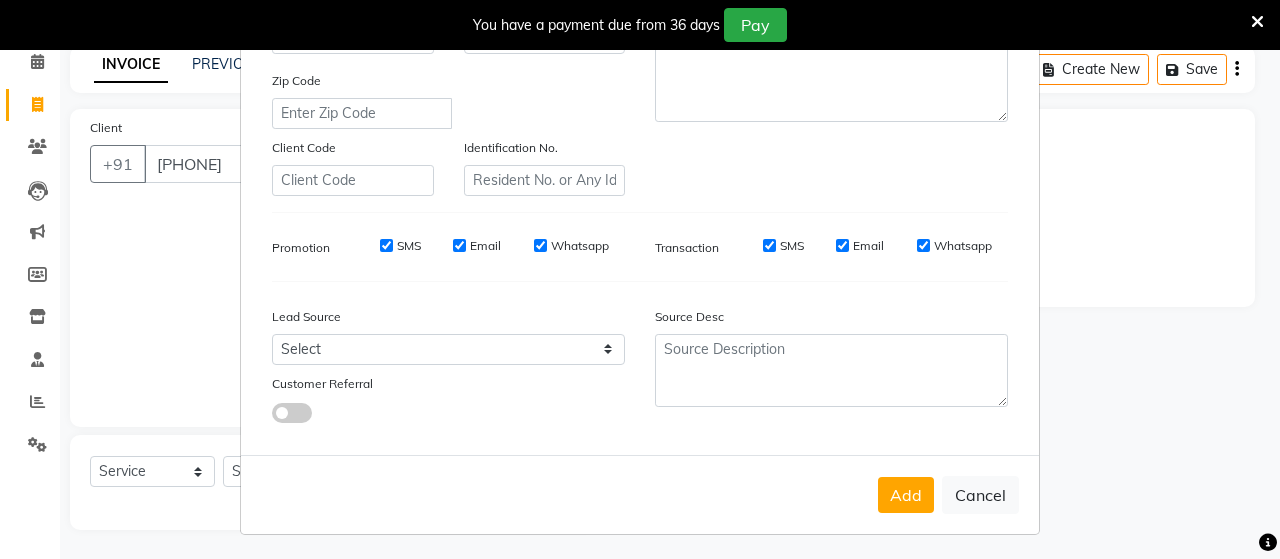 scroll, scrollTop: 0, scrollLeft: 0, axis: both 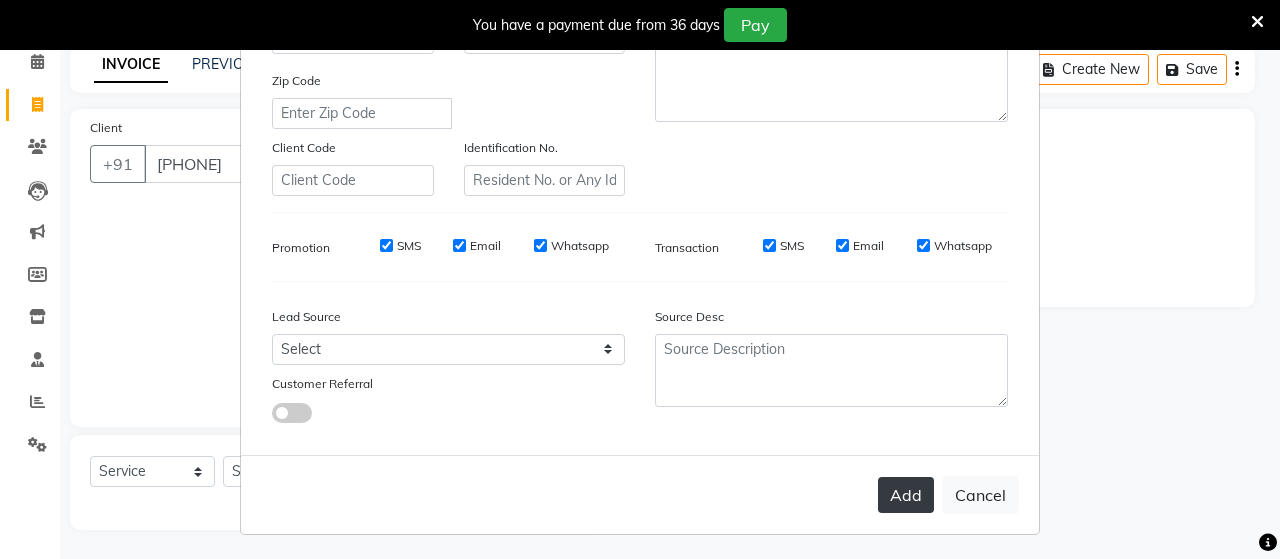 click on "Add" at bounding box center [906, 495] 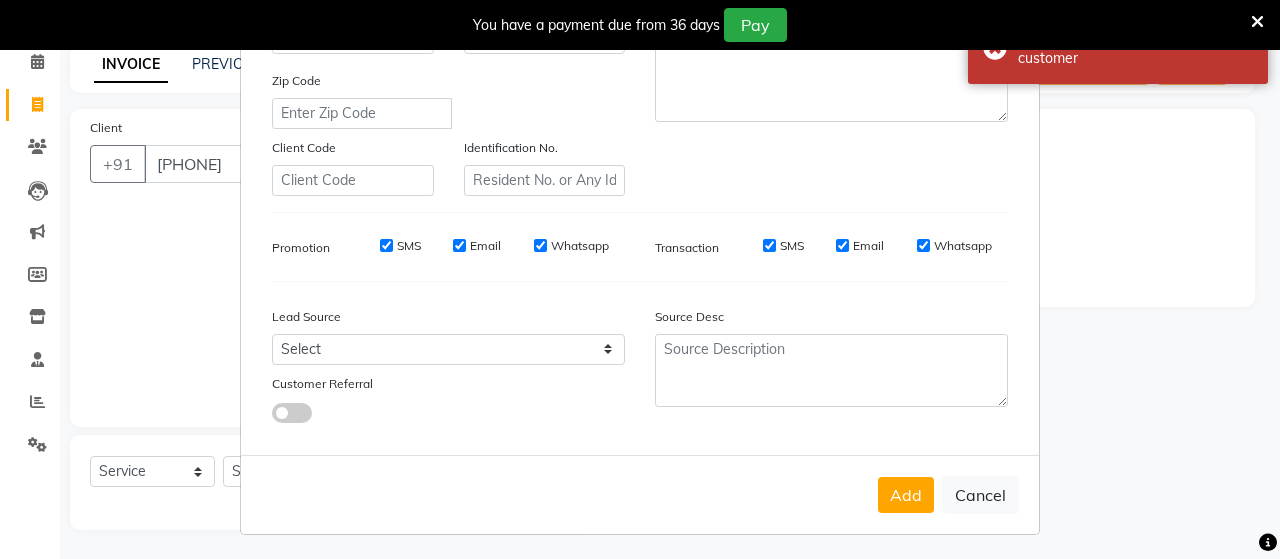 scroll, scrollTop: 0, scrollLeft: 0, axis: both 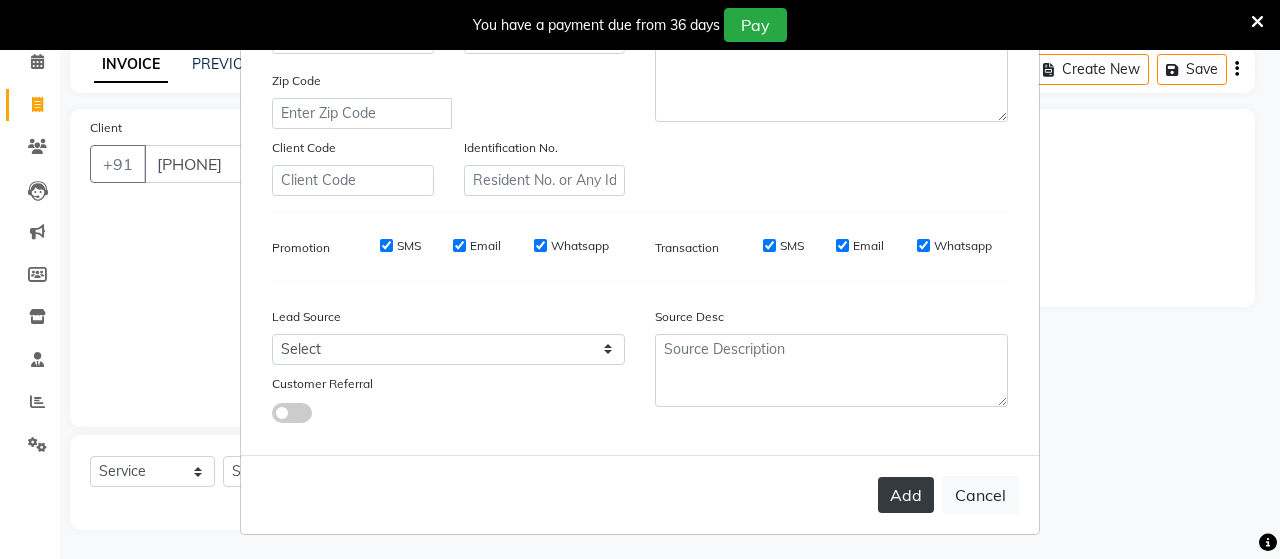 click on "Add" at bounding box center (906, 495) 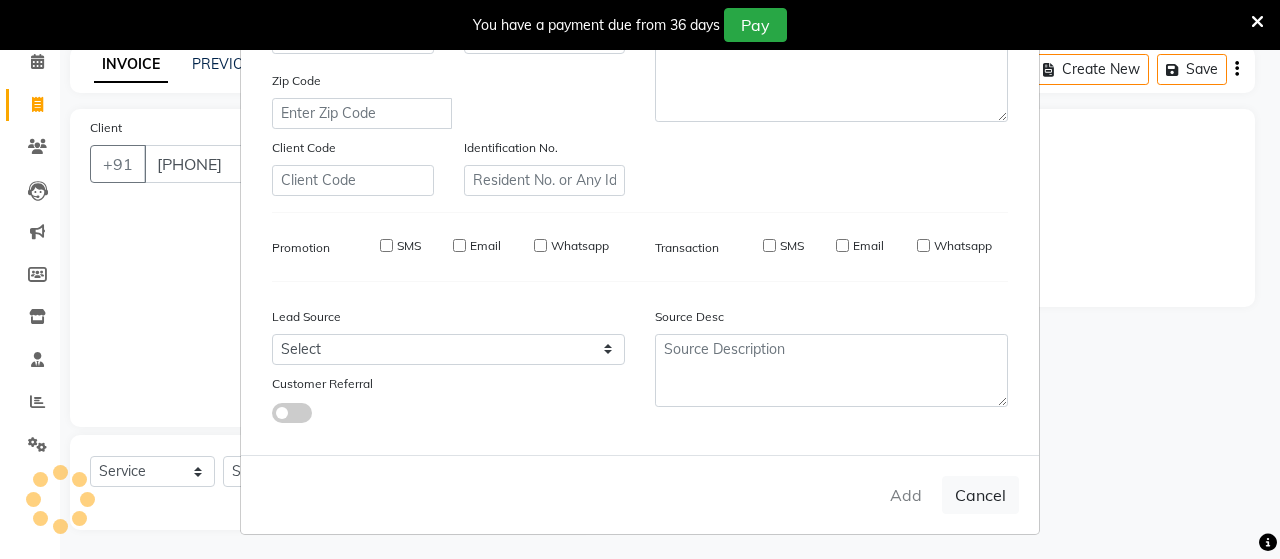 type on "79******55" 